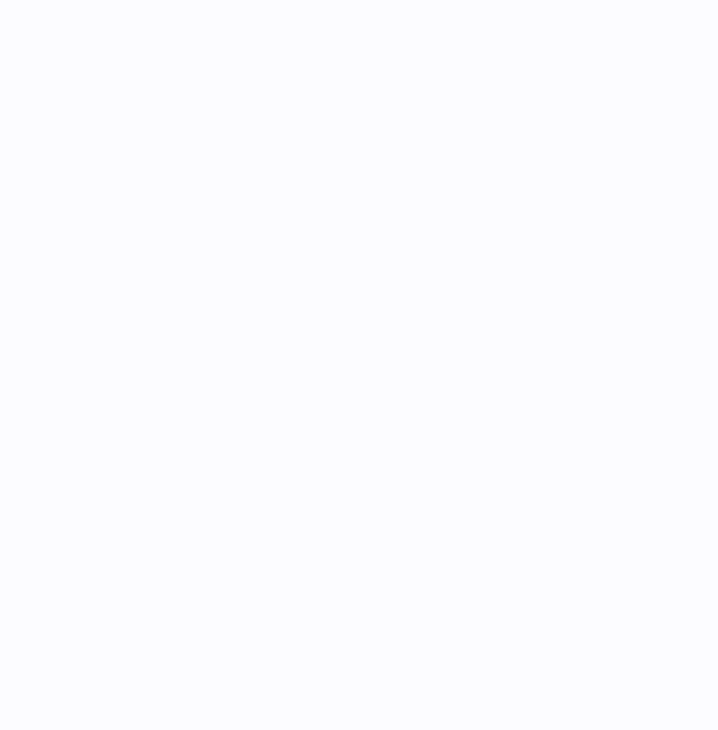 scroll, scrollTop: 0, scrollLeft: 0, axis: both 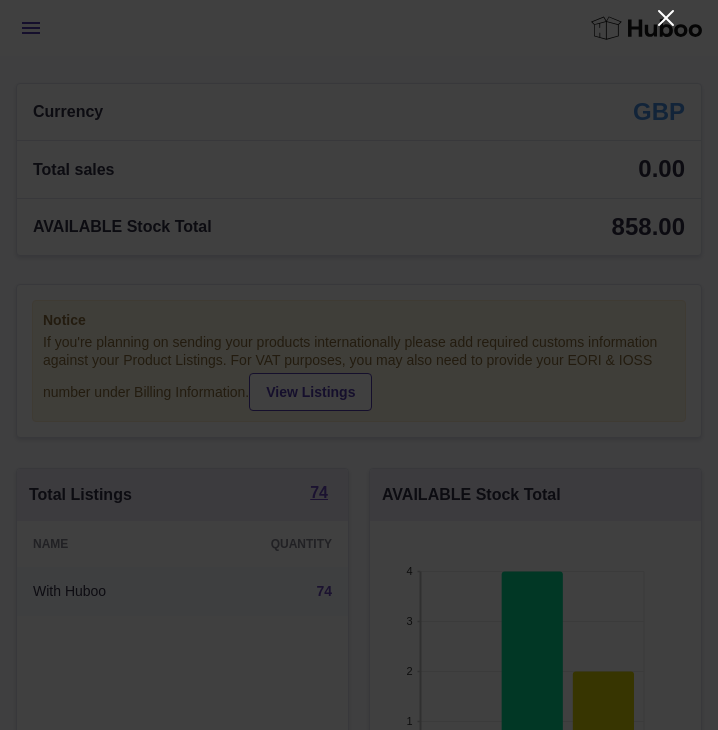 click 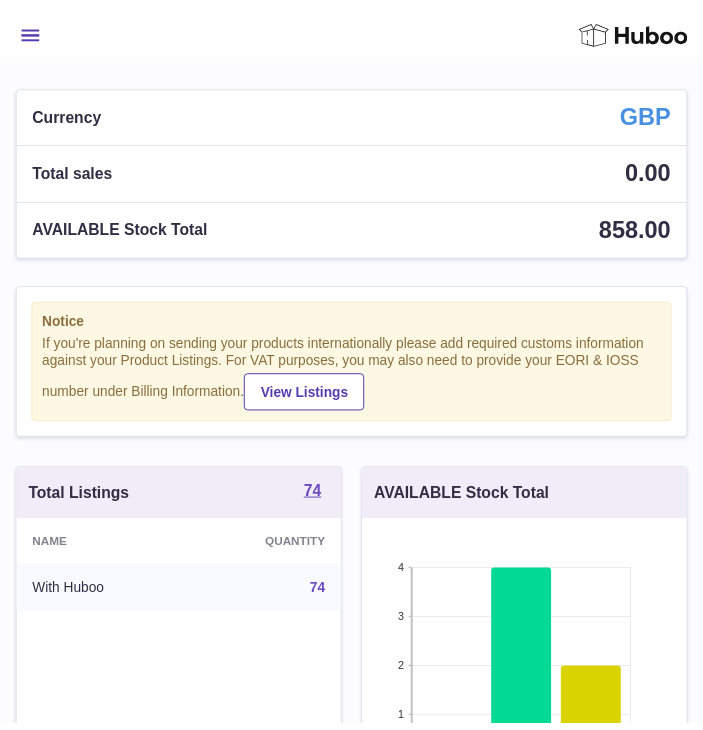 scroll, scrollTop: 312, scrollLeft: 323, axis: both 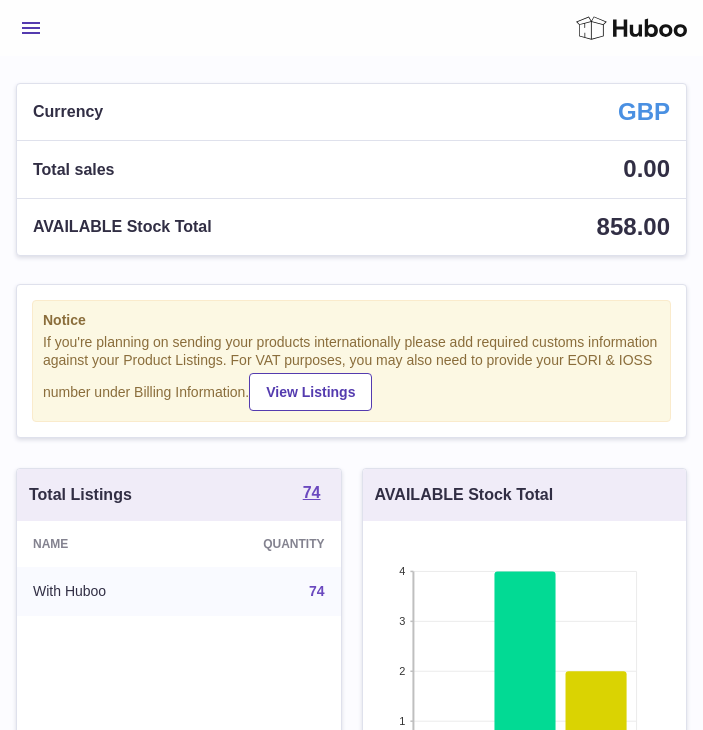click on "Menu" at bounding box center [31, 28] 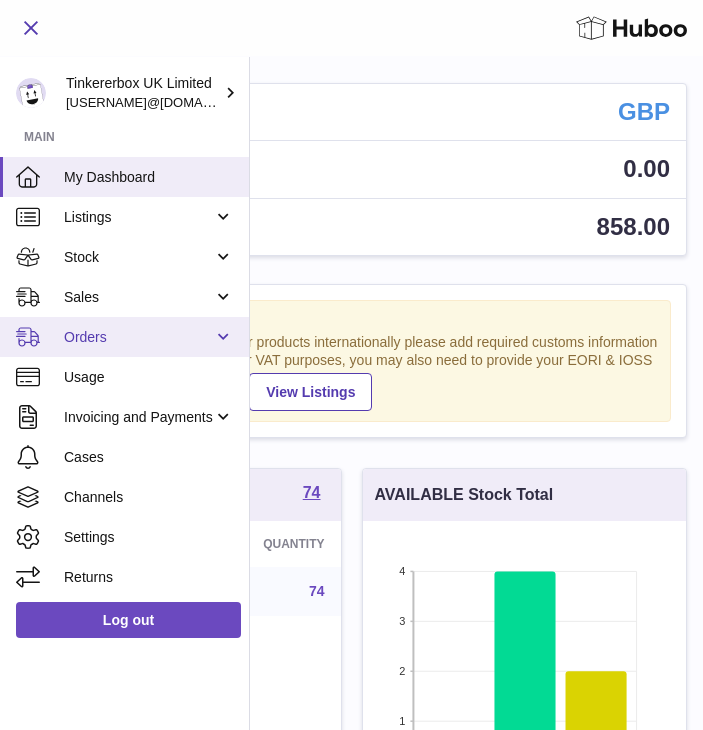 click on "Orders" at bounding box center (124, 337) 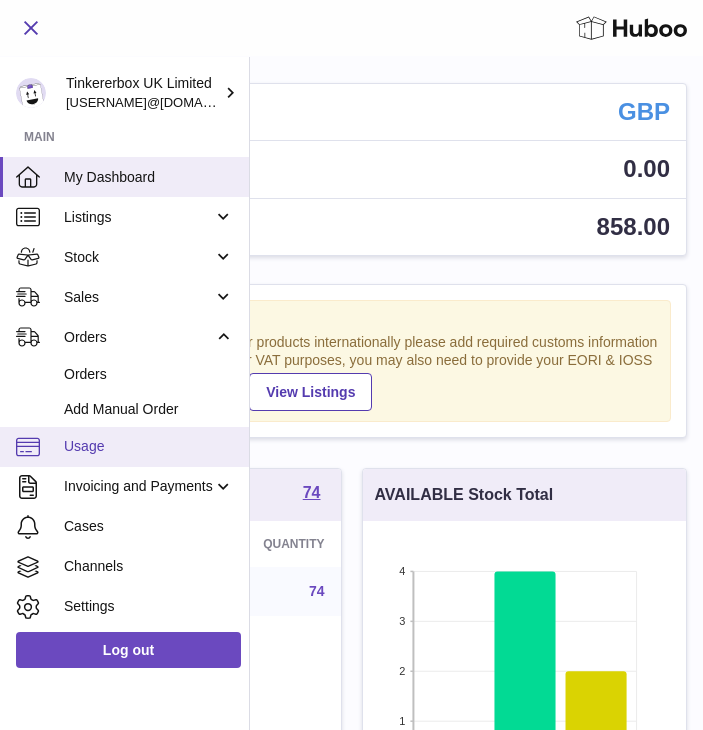 click on "Usage" at bounding box center [149, 446] 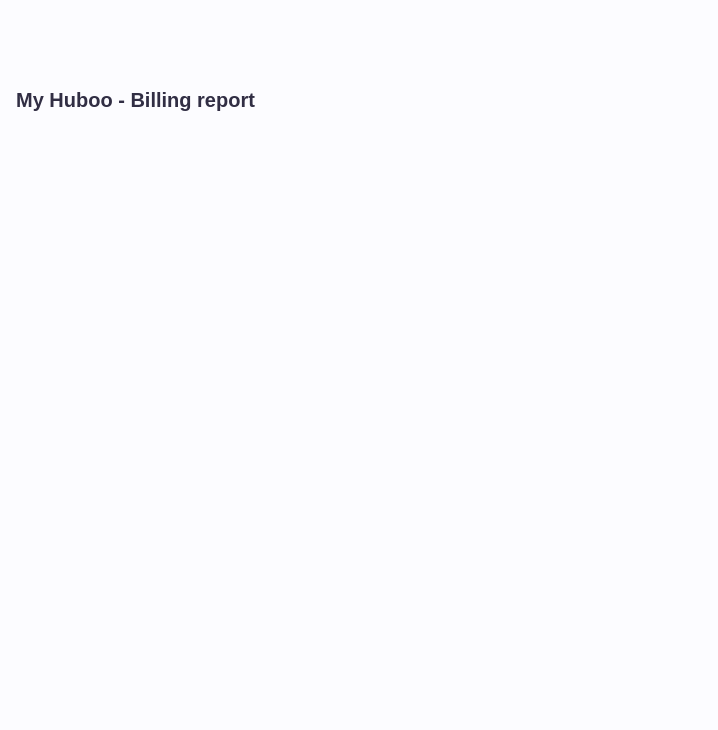 scroll, scrollTop: 0, scrollLeft: 0, axis: both 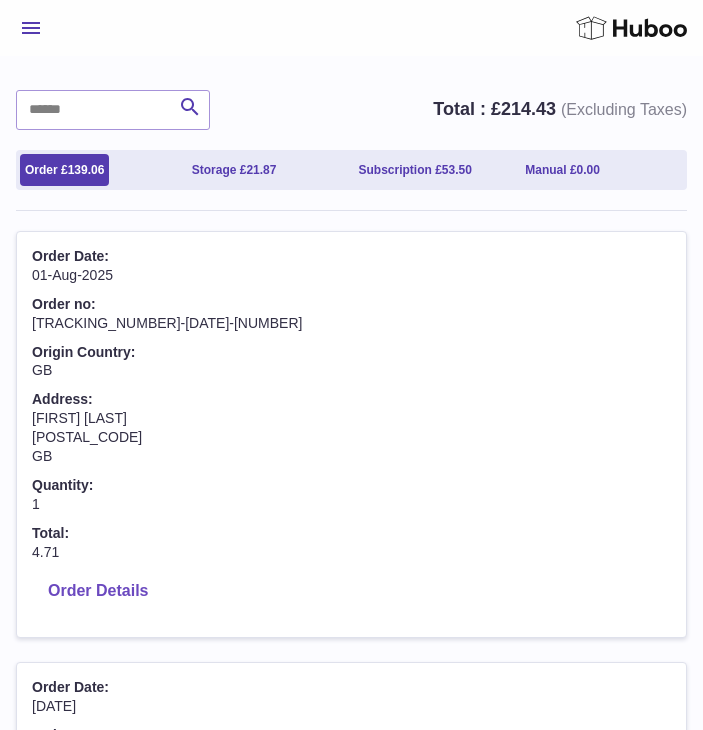 click on "Order Details" at bounding box center (98, 591) 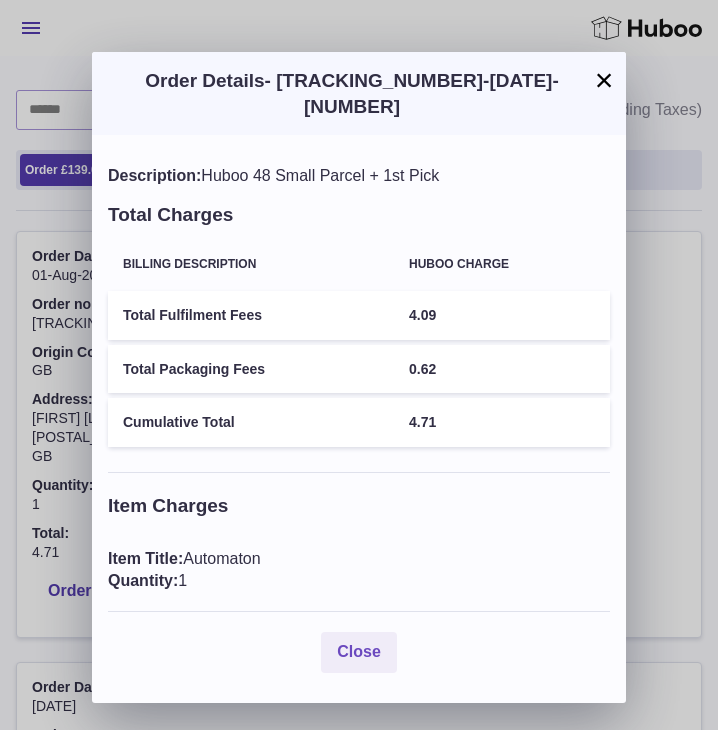 click on "4.09" at bounding box center (502, 315) 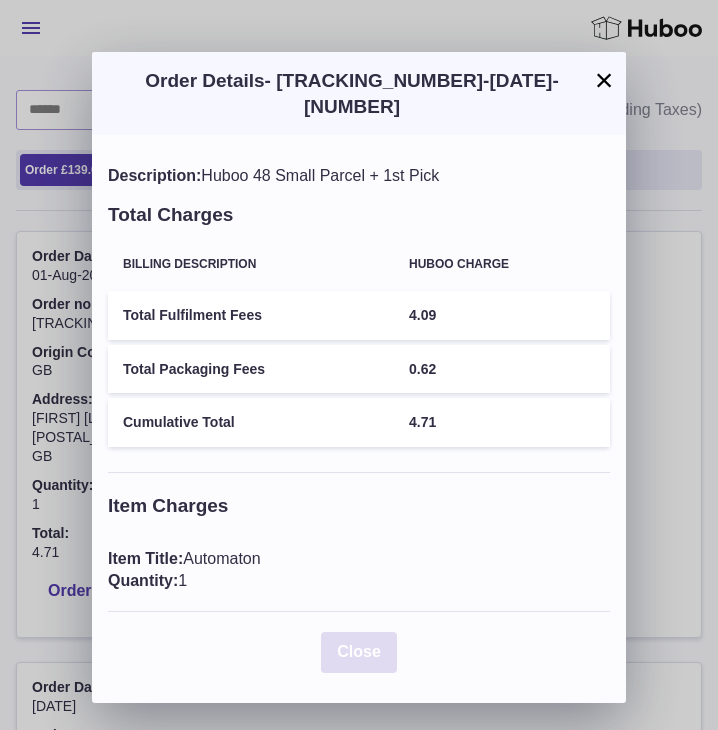 click on "Close" at bounding box center (359, 651) 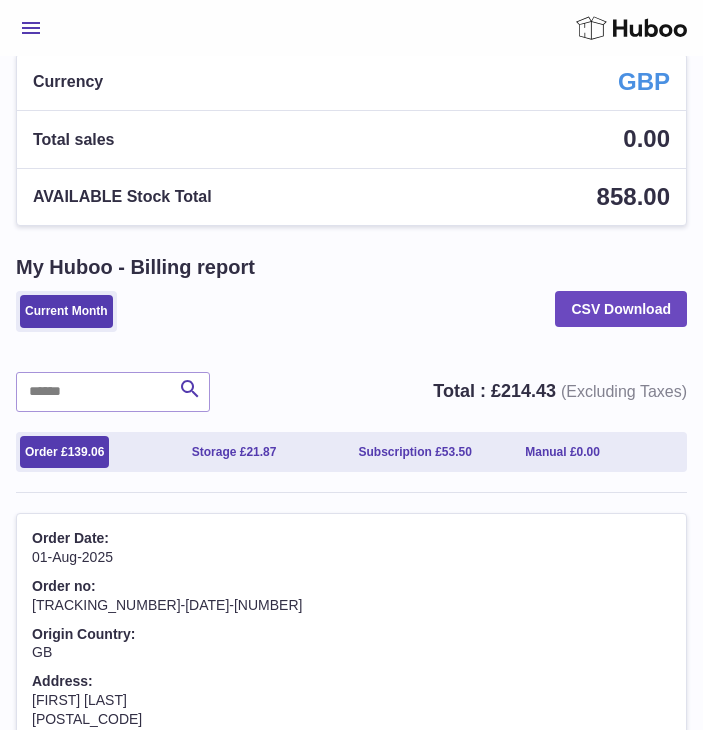 scroll, scrollTop: 0, scrollLeft: 0, axis: both 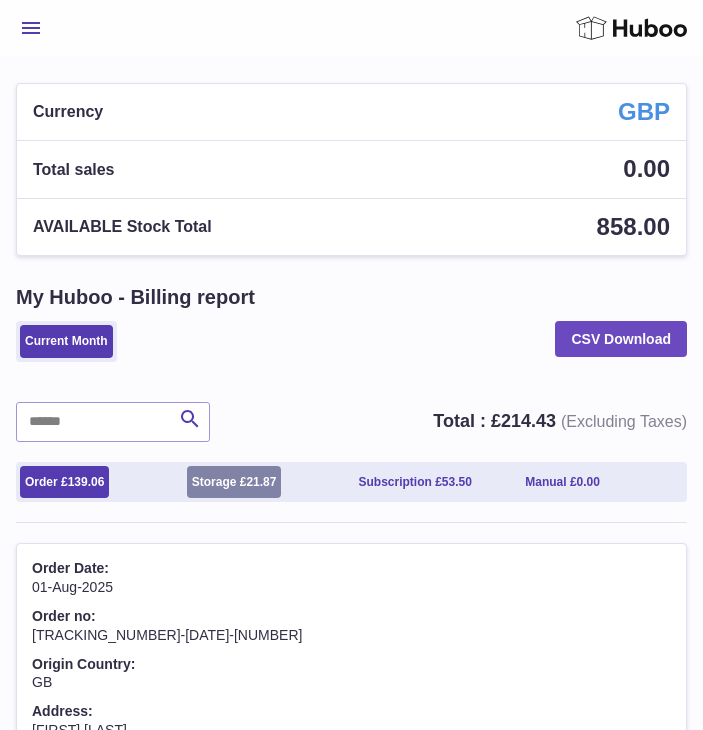 click on "Storage £ 21.87" at bounding box center [234, 482] 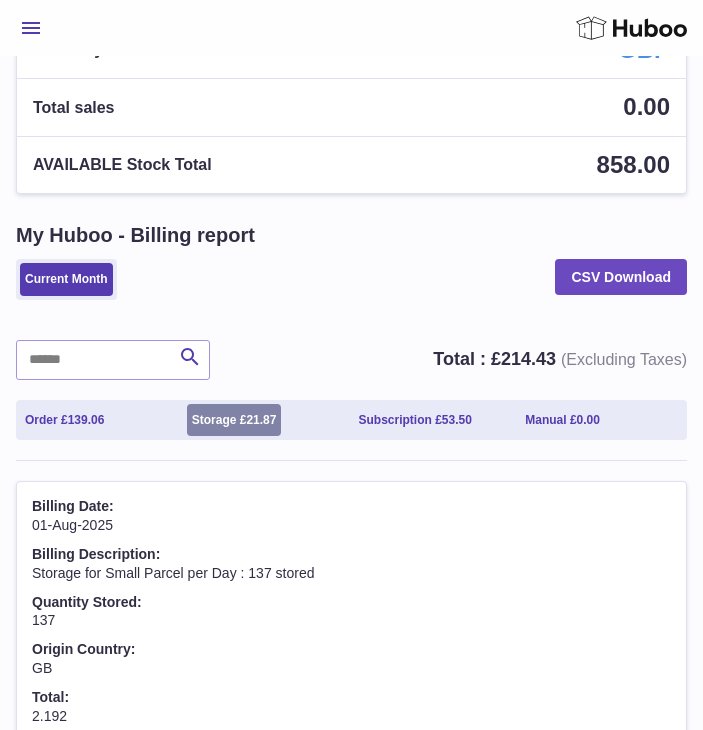 scroll, scrollTop: 0, scrollLeft: 0, axis: both 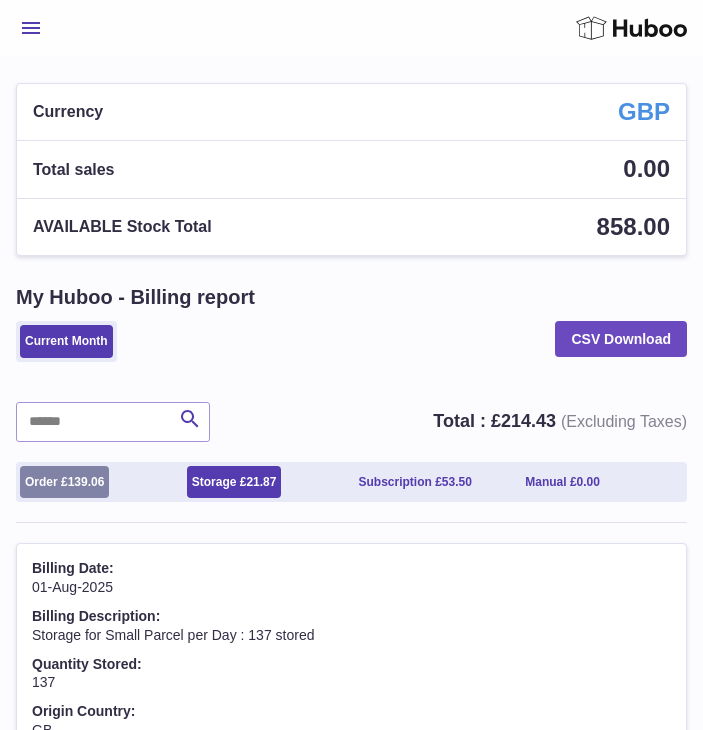 click on "139.06" at bounding box center (86, 482) 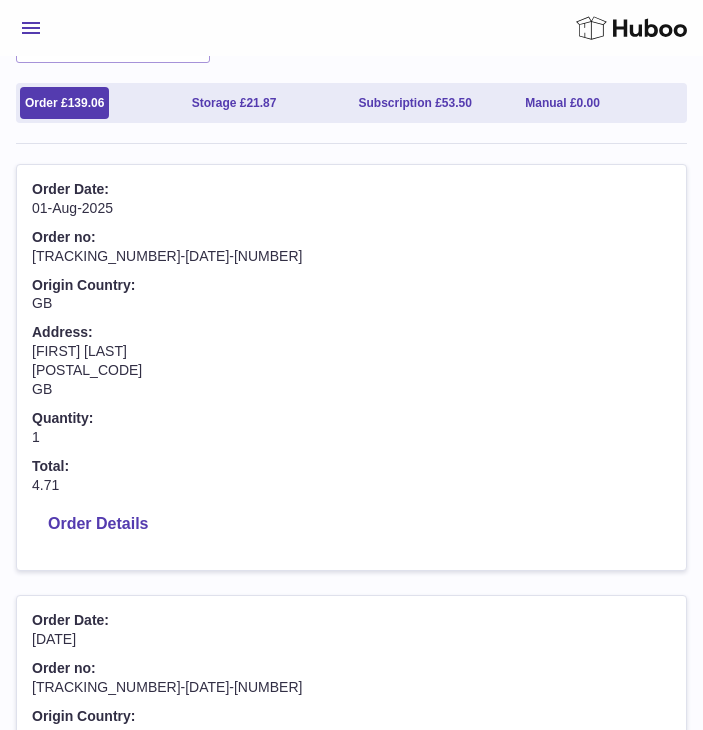 scroll, scrollTop: 0, scrollLeft: 0, axis: both 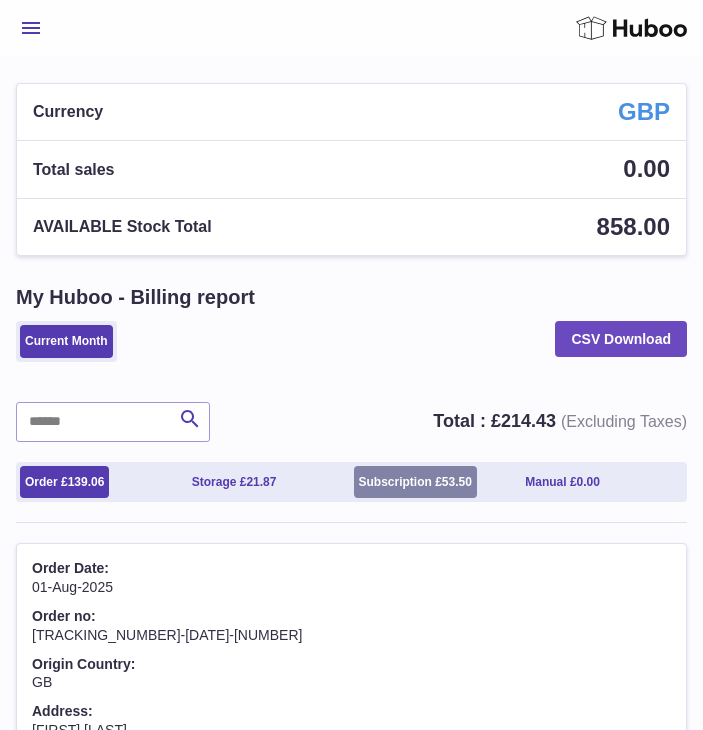 click on "Subscription £ 53.50" at bounding box center [415, 482] 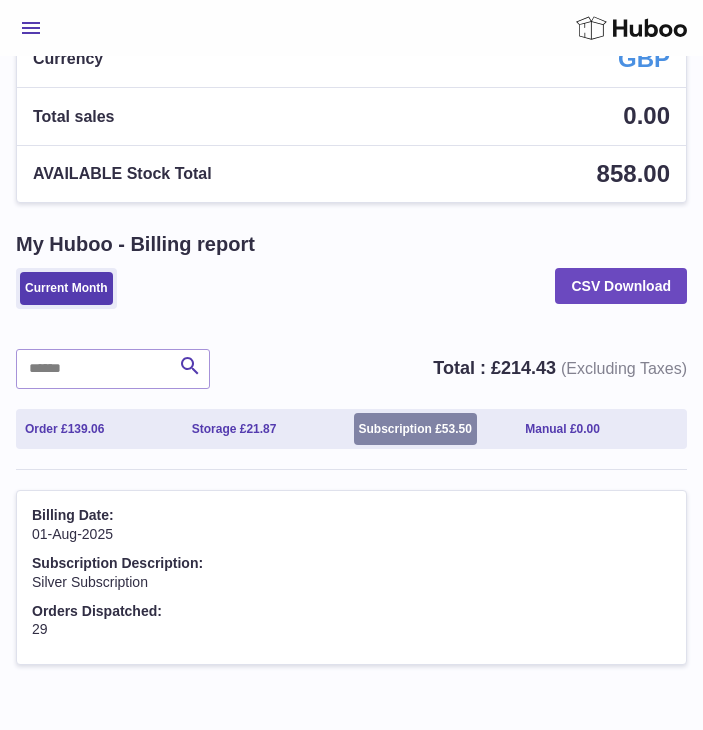 scroll, scrollTop: 160, scrollLeft: 0, axis: vertical 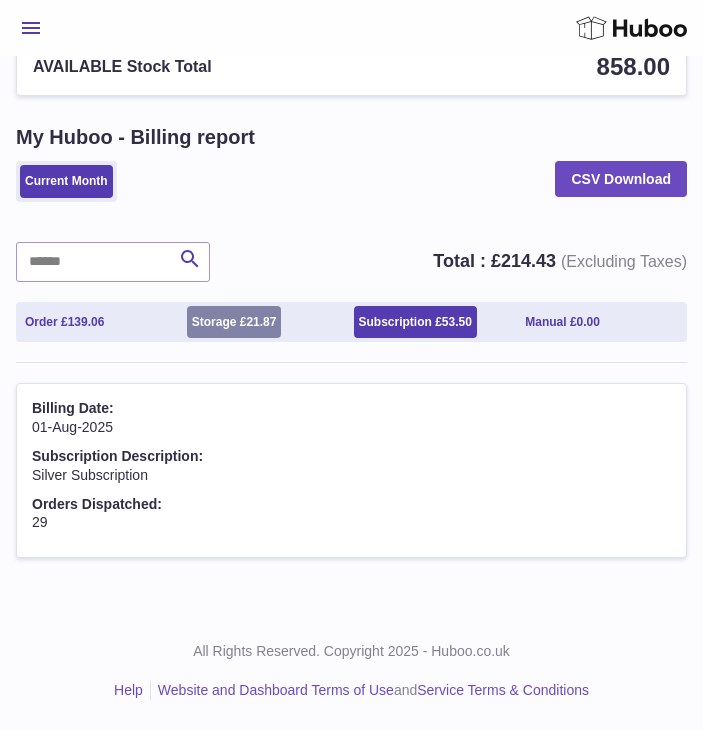 click on "21.87" at bounding box center (261, 322) 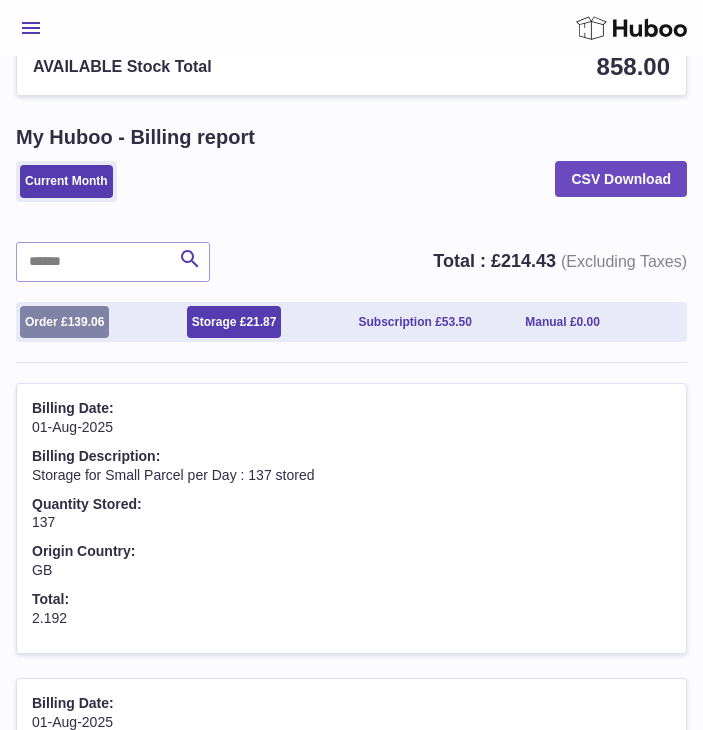 click on "139.06" at bounding box center [86, 322] 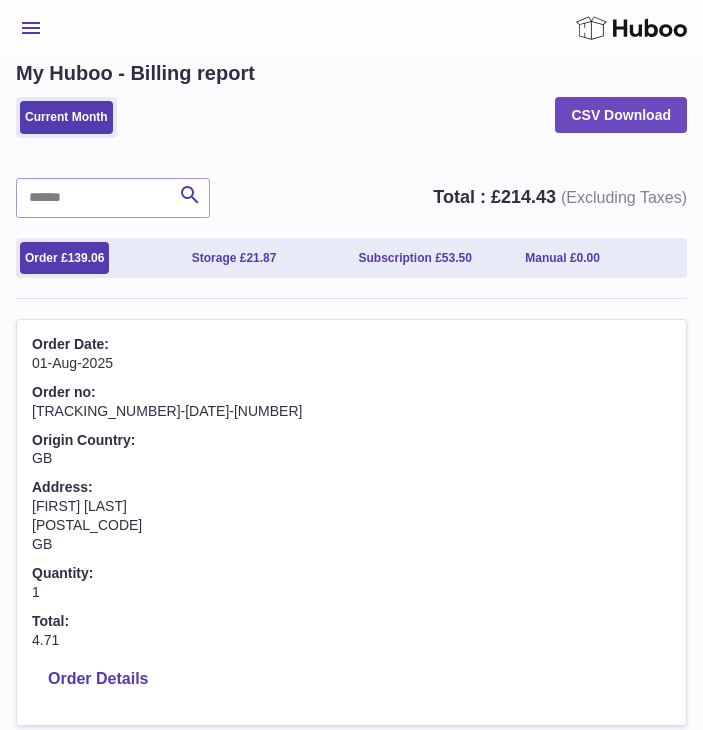 scroll, scrollTop: 0, scrollLeft: 0, axis: both 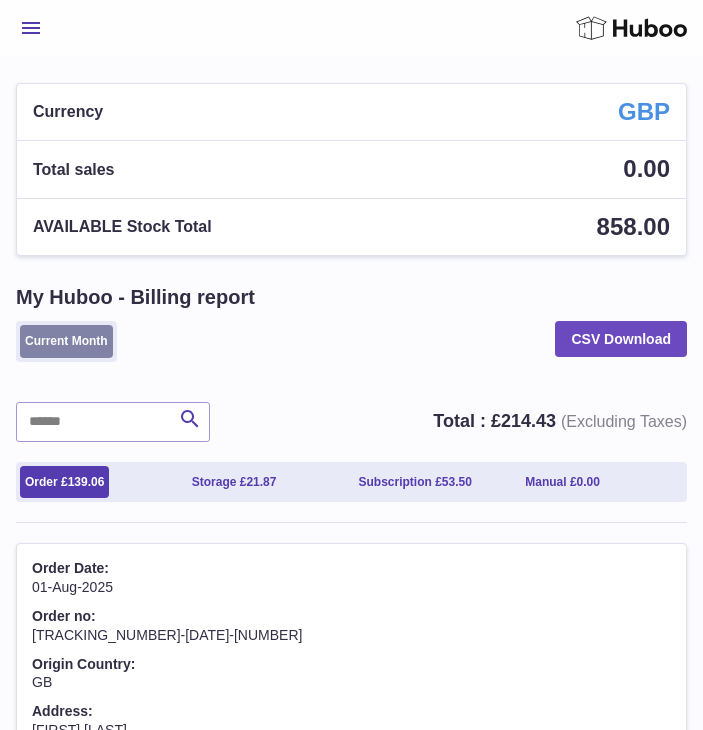 click on "Current Month" at bounding box center [66, 341] 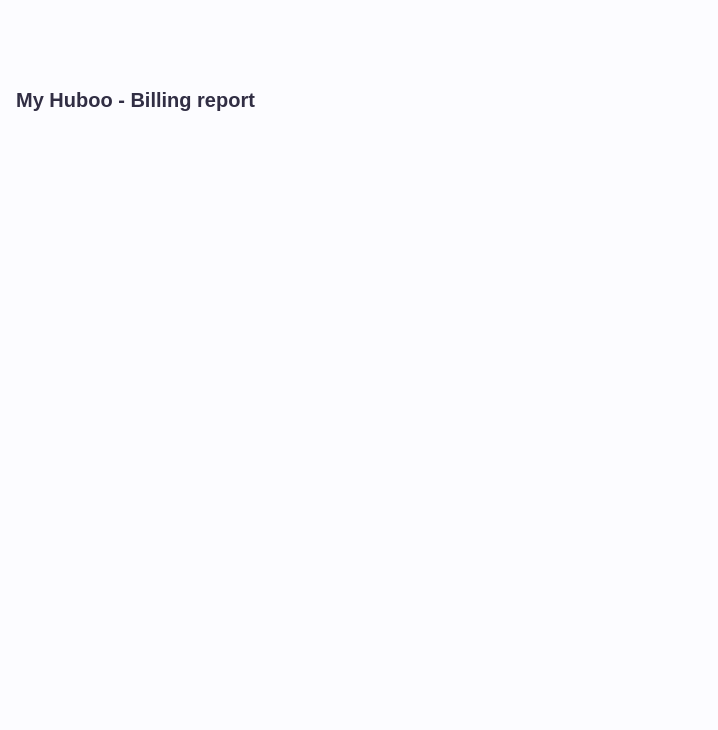 scroll, scrollTop: 0, scrollLeft: 0, axis: both 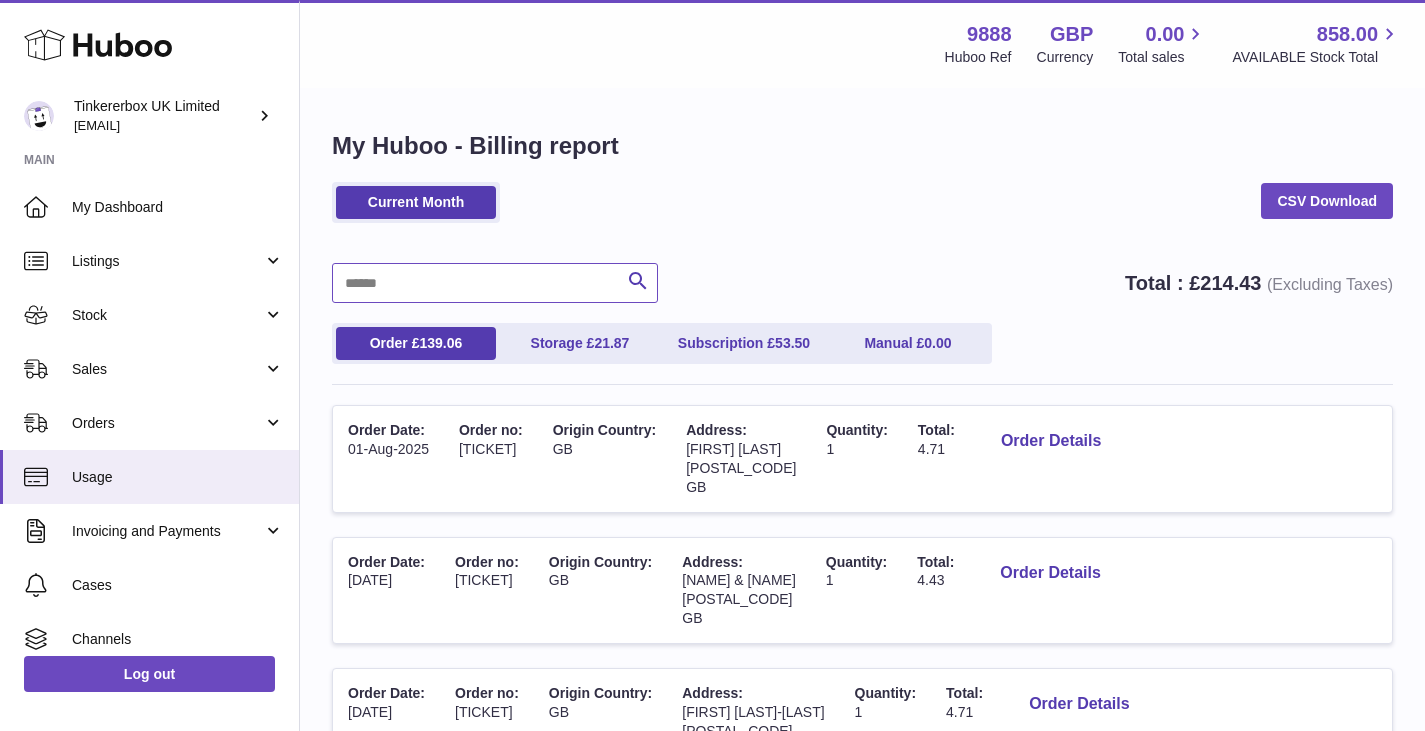 click at bounding box center (495, 283) 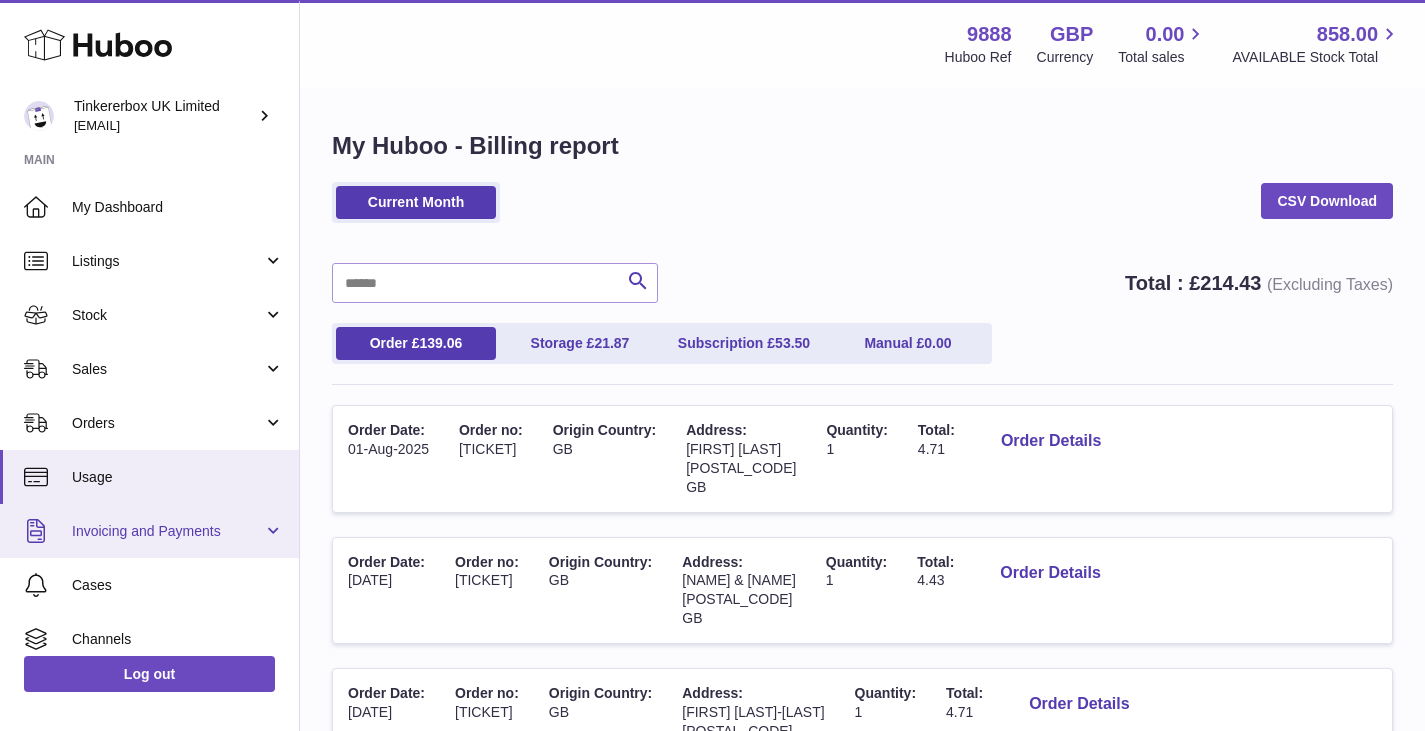 click on "Invoicing and Payments" at bounding box center [167, 531] 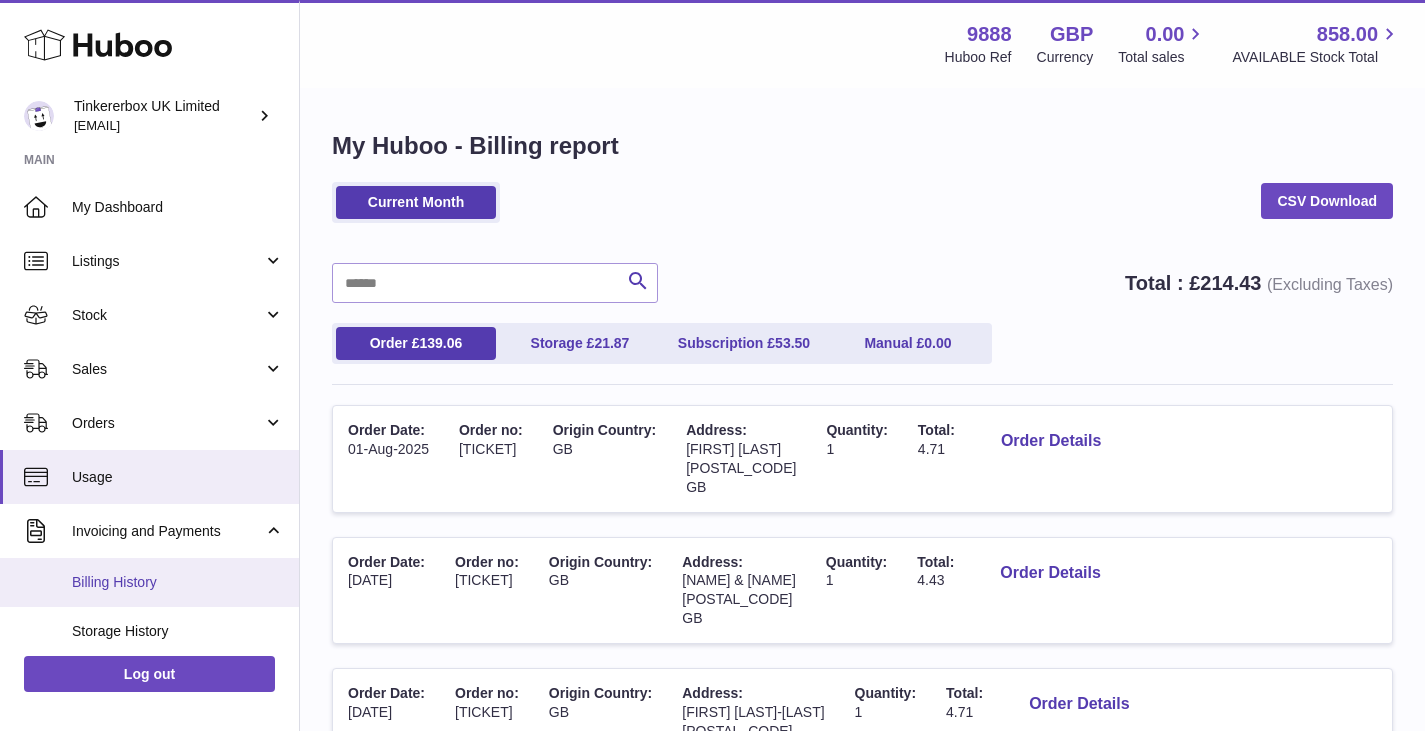 click on "Billing History" at bounding box center (178, 582) 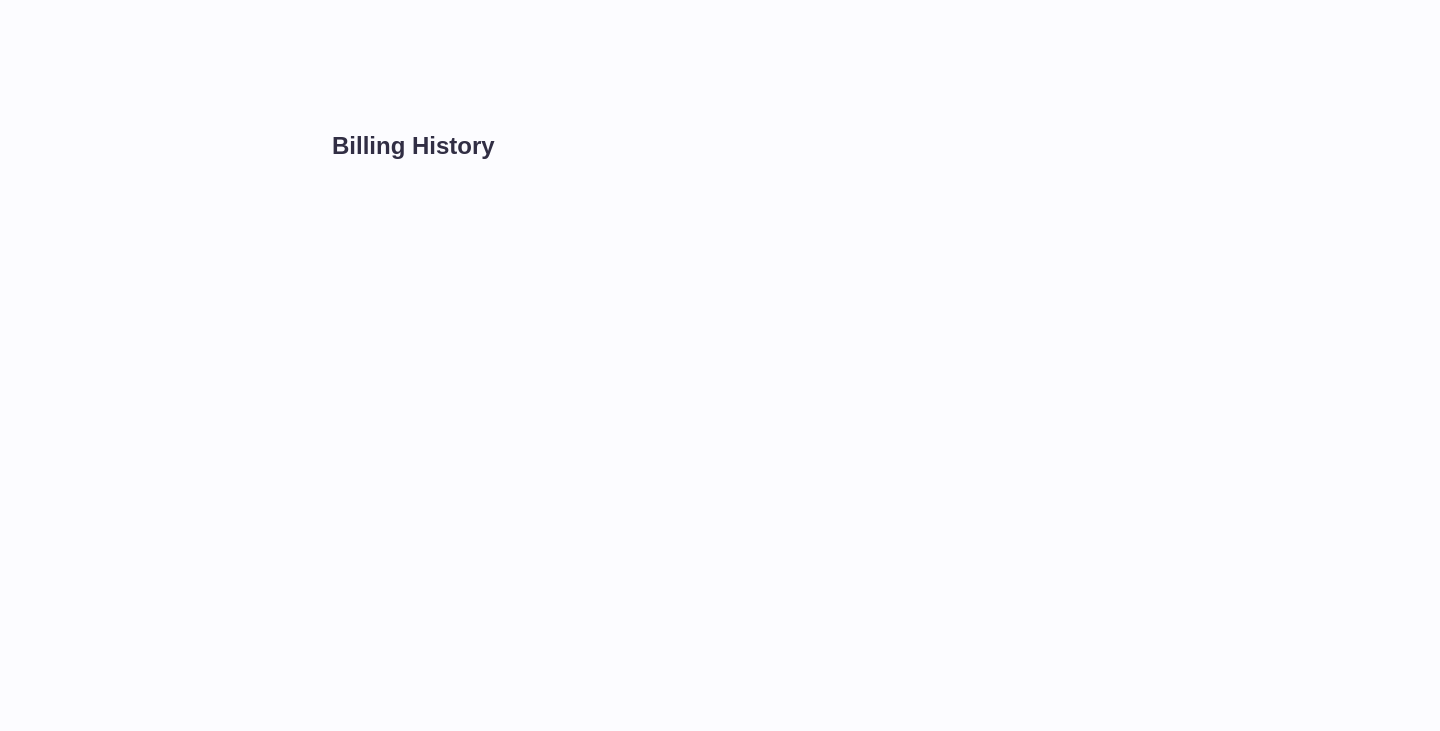 scroll, scrollTop: 0, scrollLeft: 0, axis: both 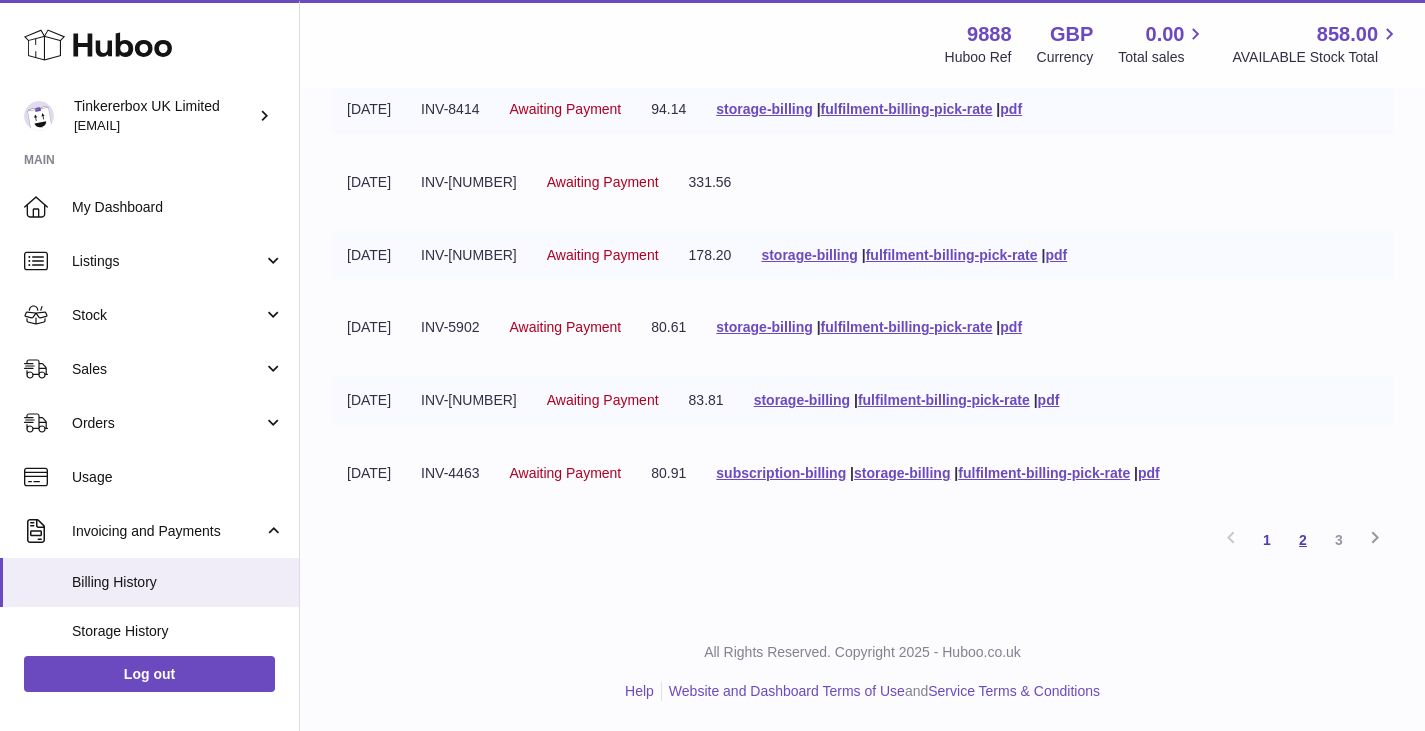 click on "2" at bounding box center (1303, 540) 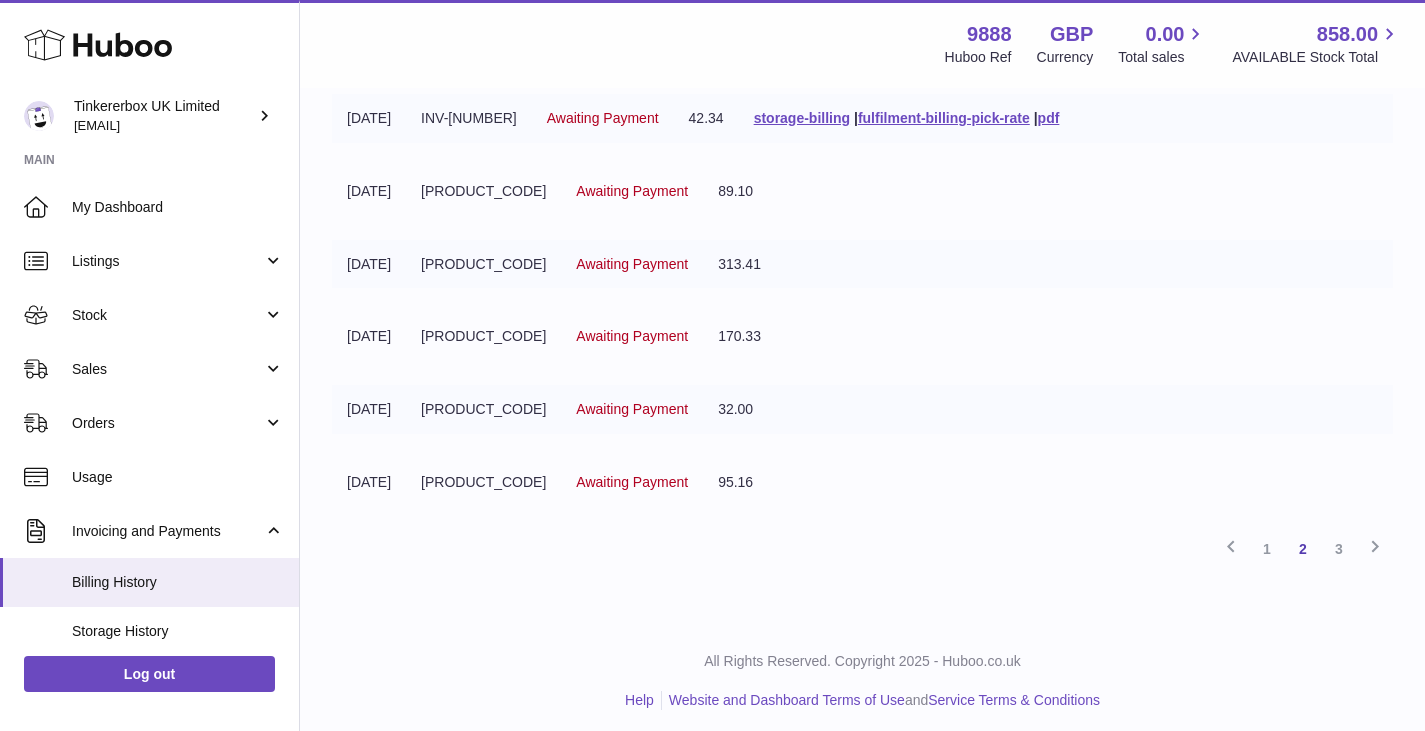 scroll, scrollTop: 556, scrollLeft: 0, axis: vertical 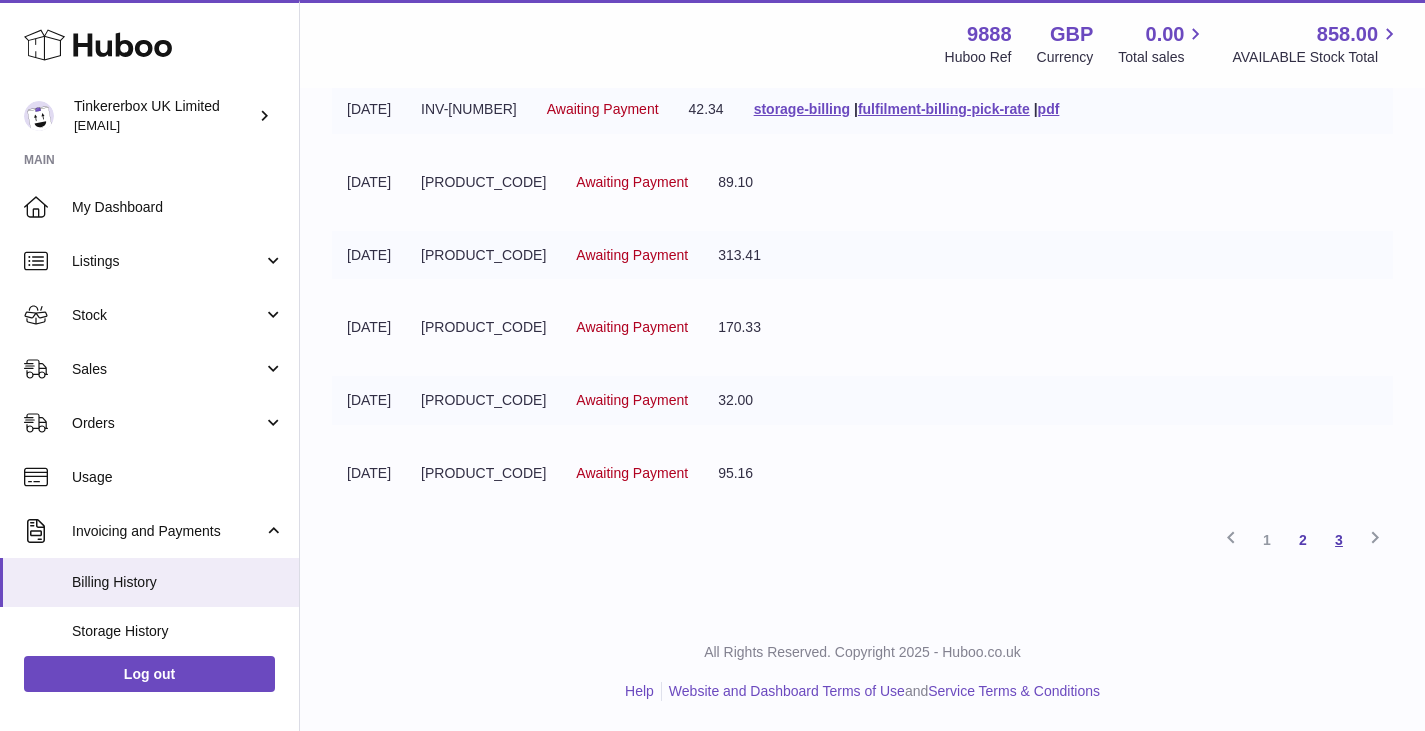 click on "3" at bounding box center [1339, 540] 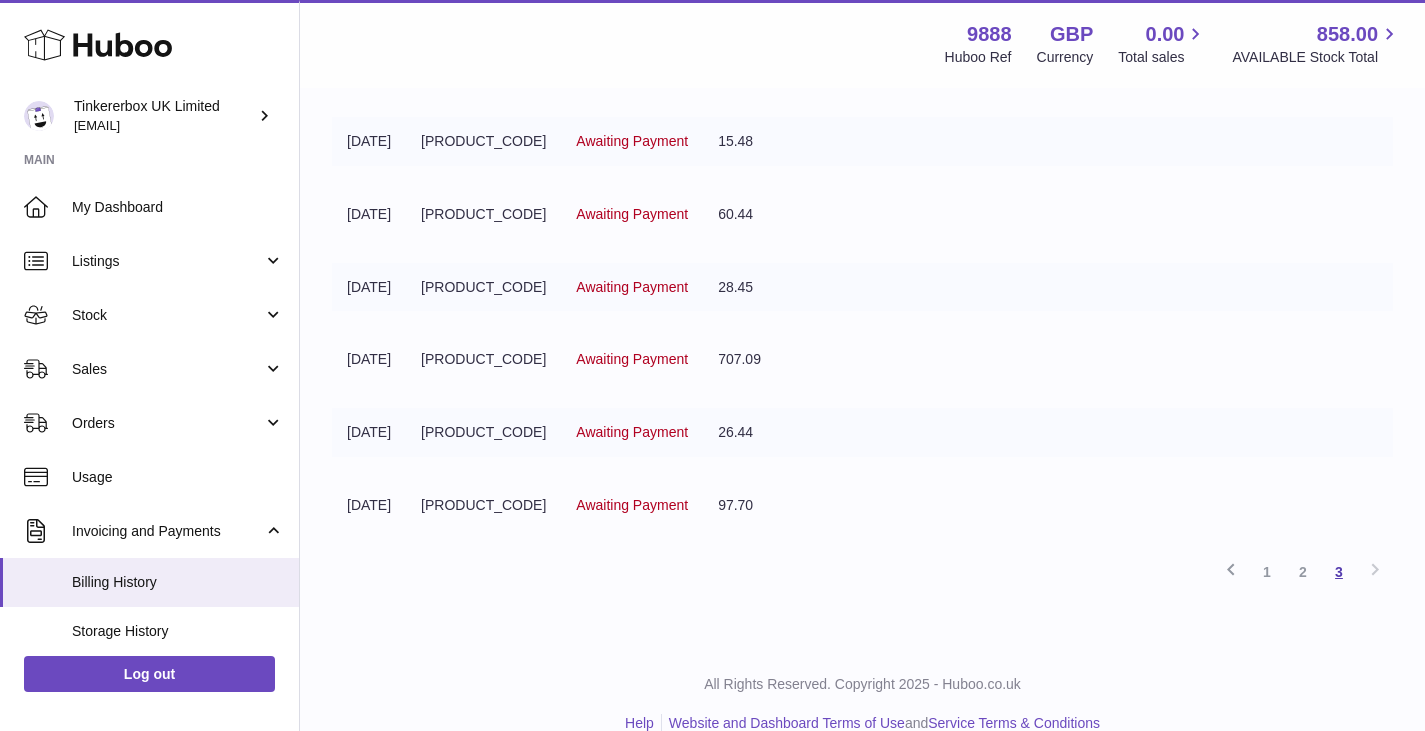 scroll, scrollTop: 556, scrollLeft: 0, axis: vertical 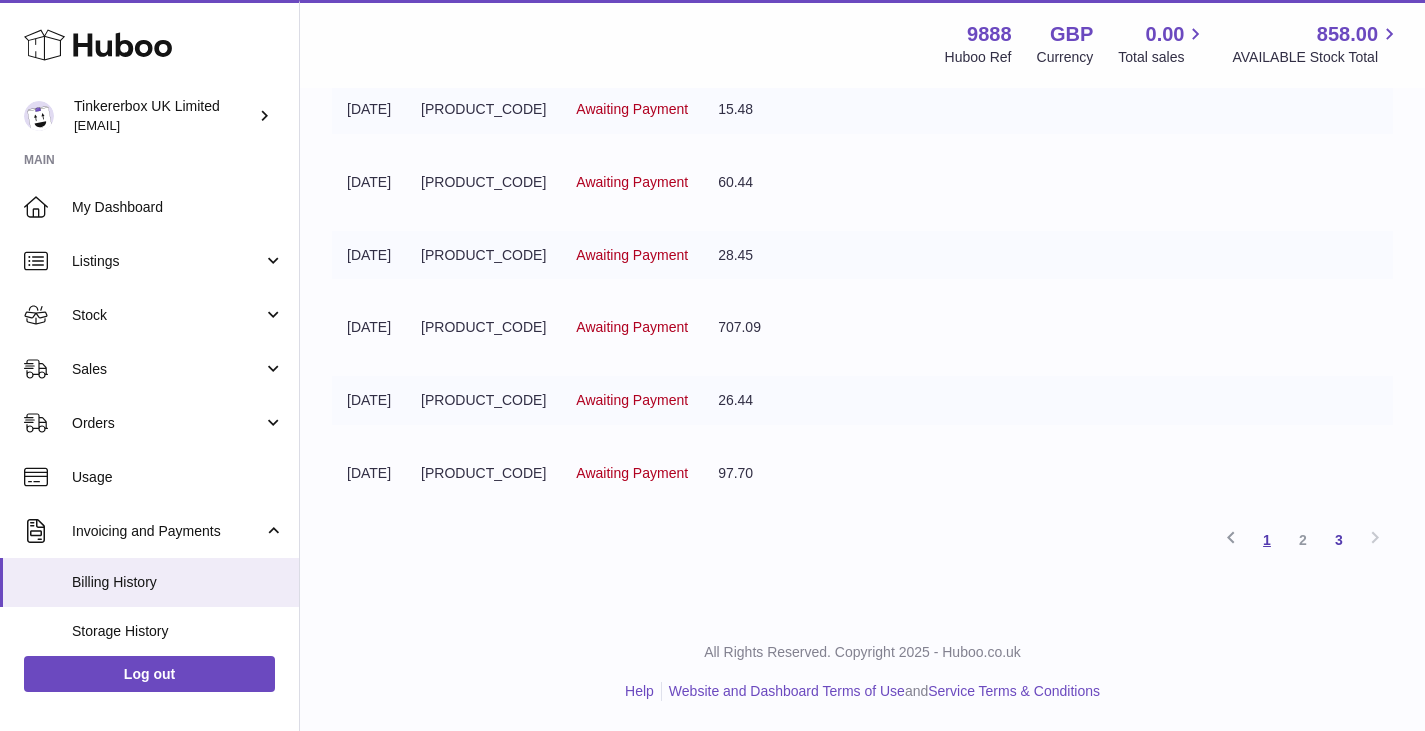 click on "1" at bounding box center [1267, 540] 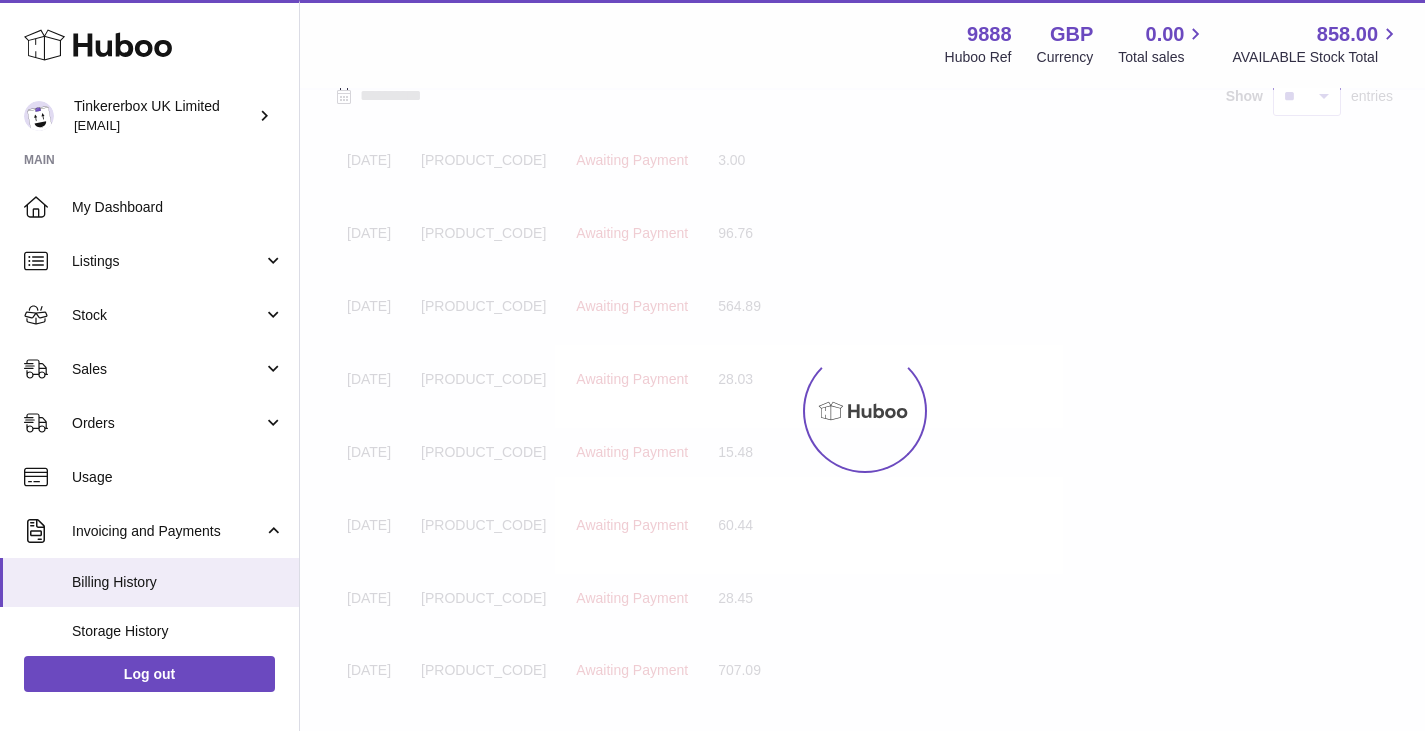 scroll, scrollTop: 90, scrollLeft: 0, axis: vertical 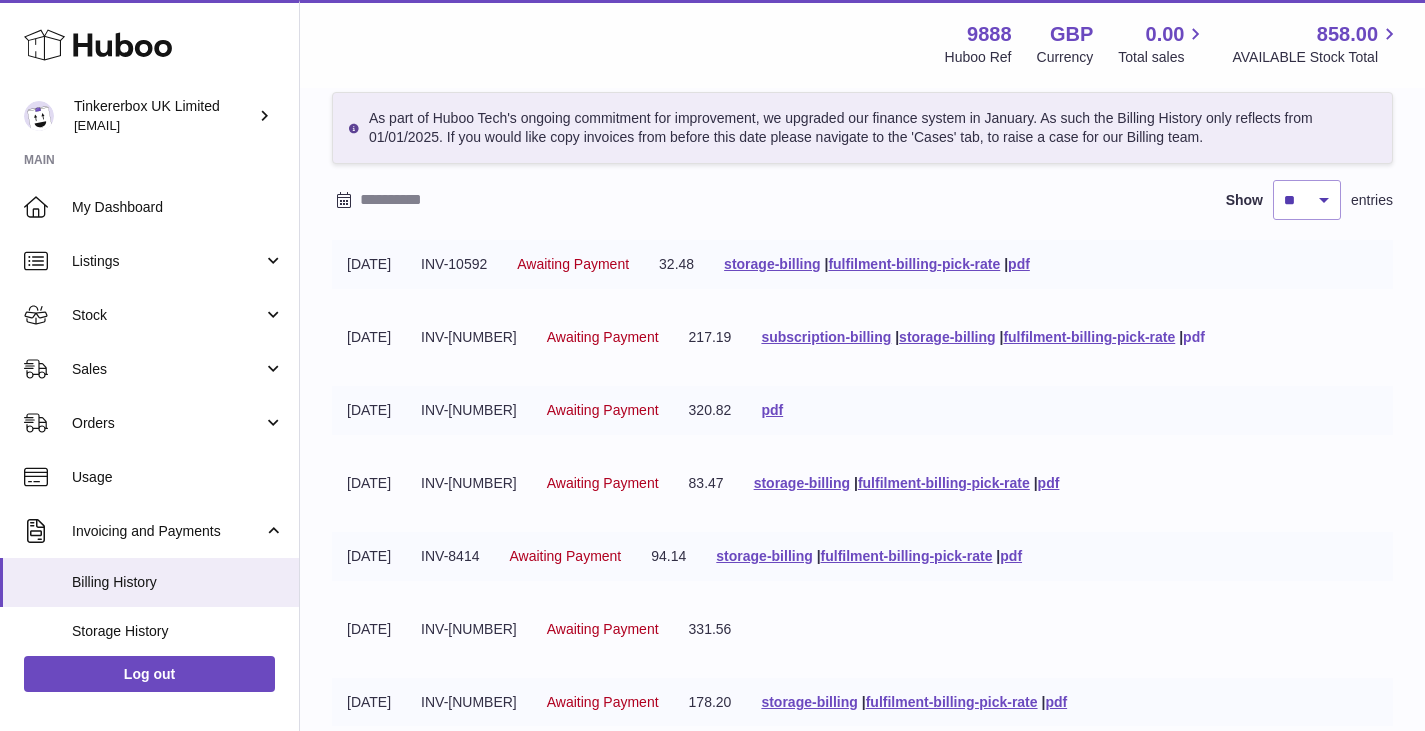 click on "pdf" at bounding box center [1194, 337] 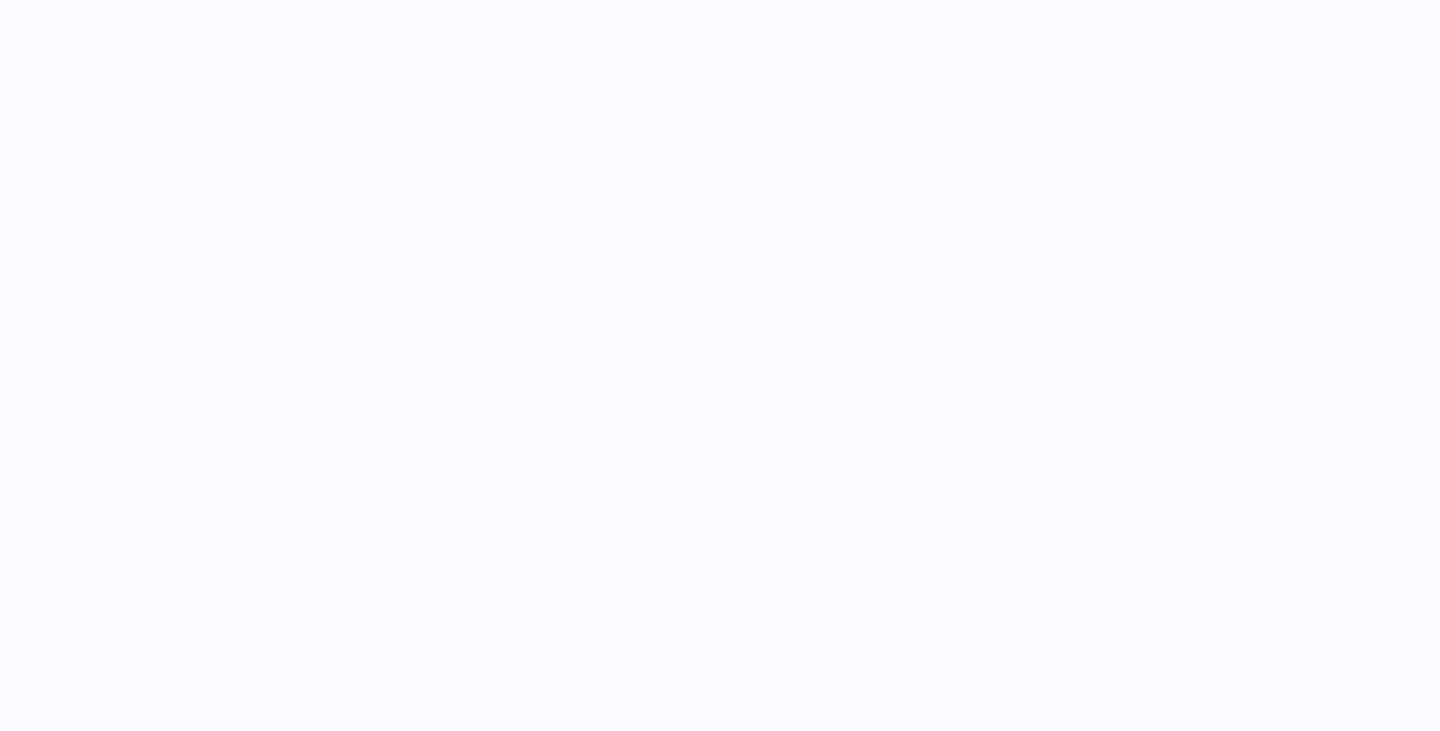 scroll, scrollTop: 0, scrollLeft: 0, axis: both 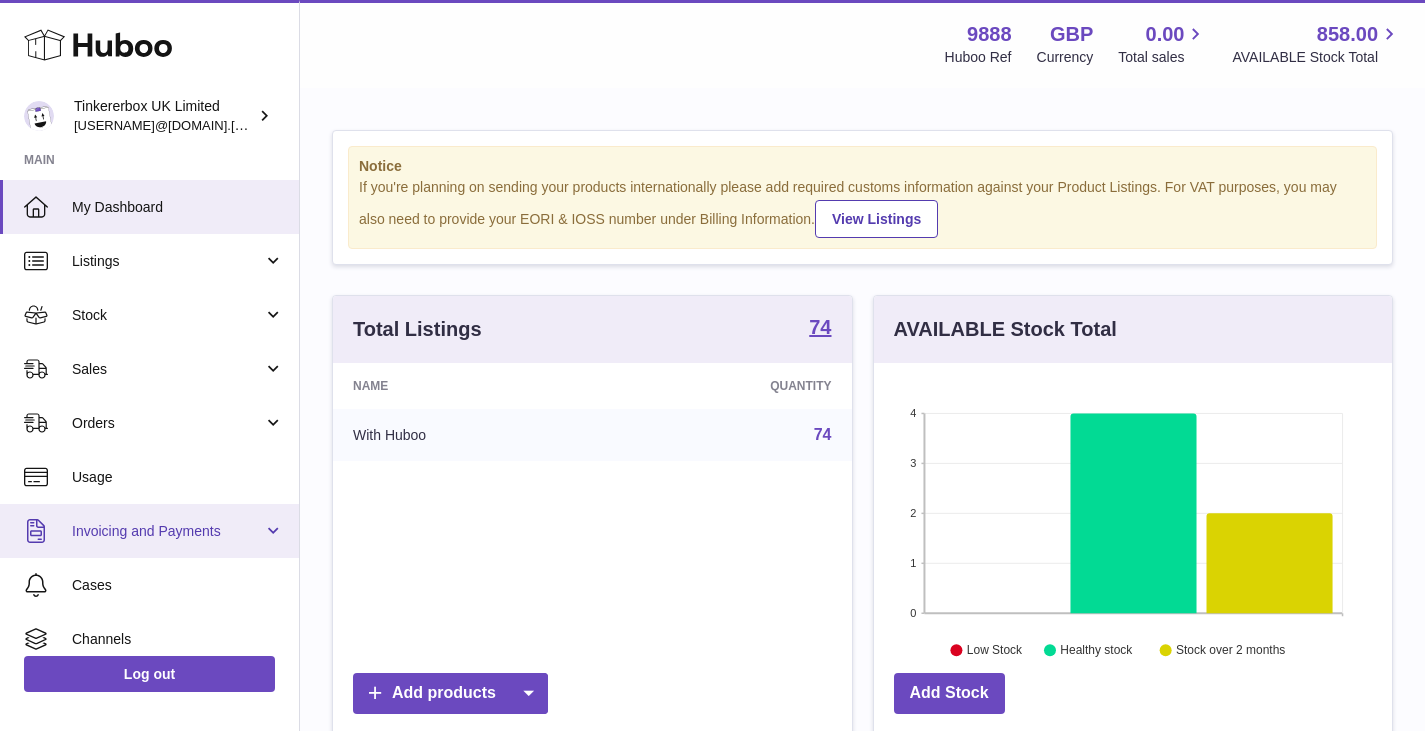click on "Invoicing and Payments" at bounding box center [167, 531] 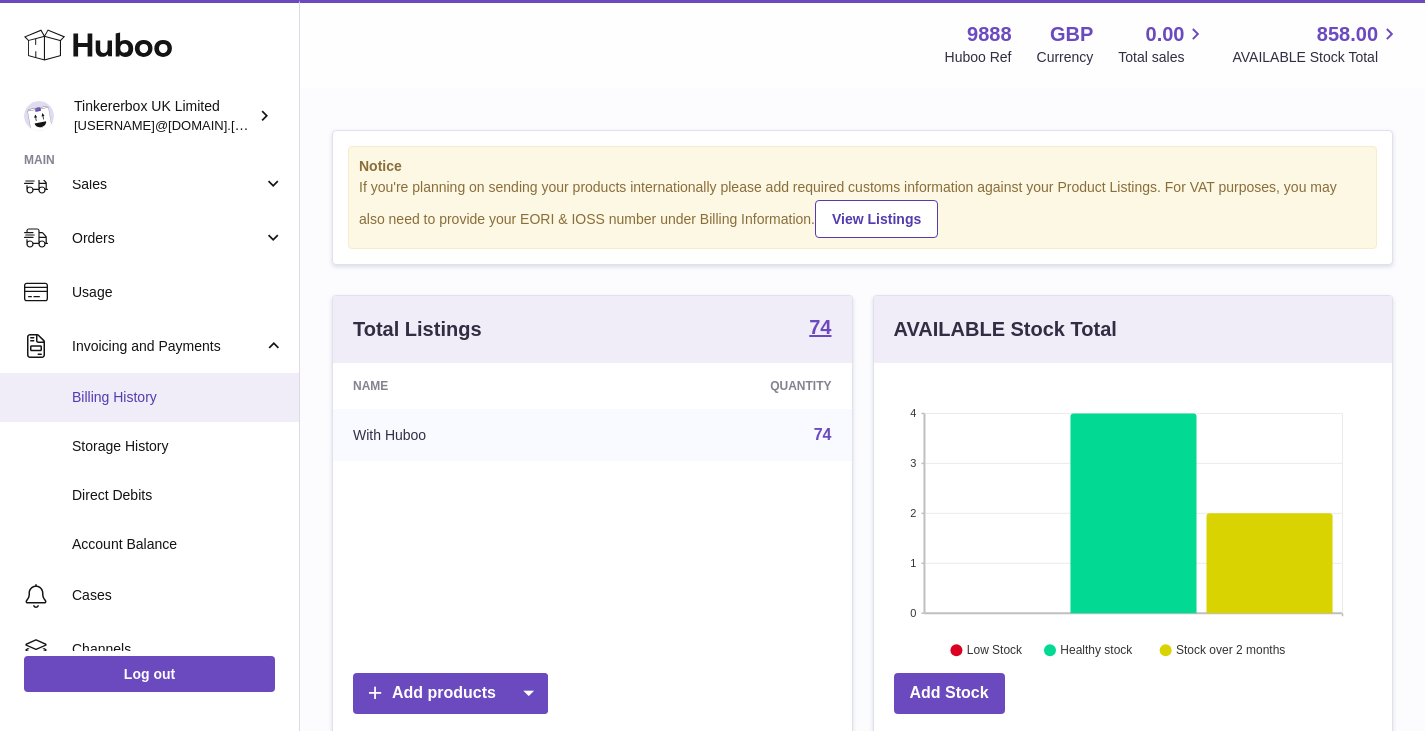 scroll, scrollTop: 186, scrollLeft: 0, axis: vertical 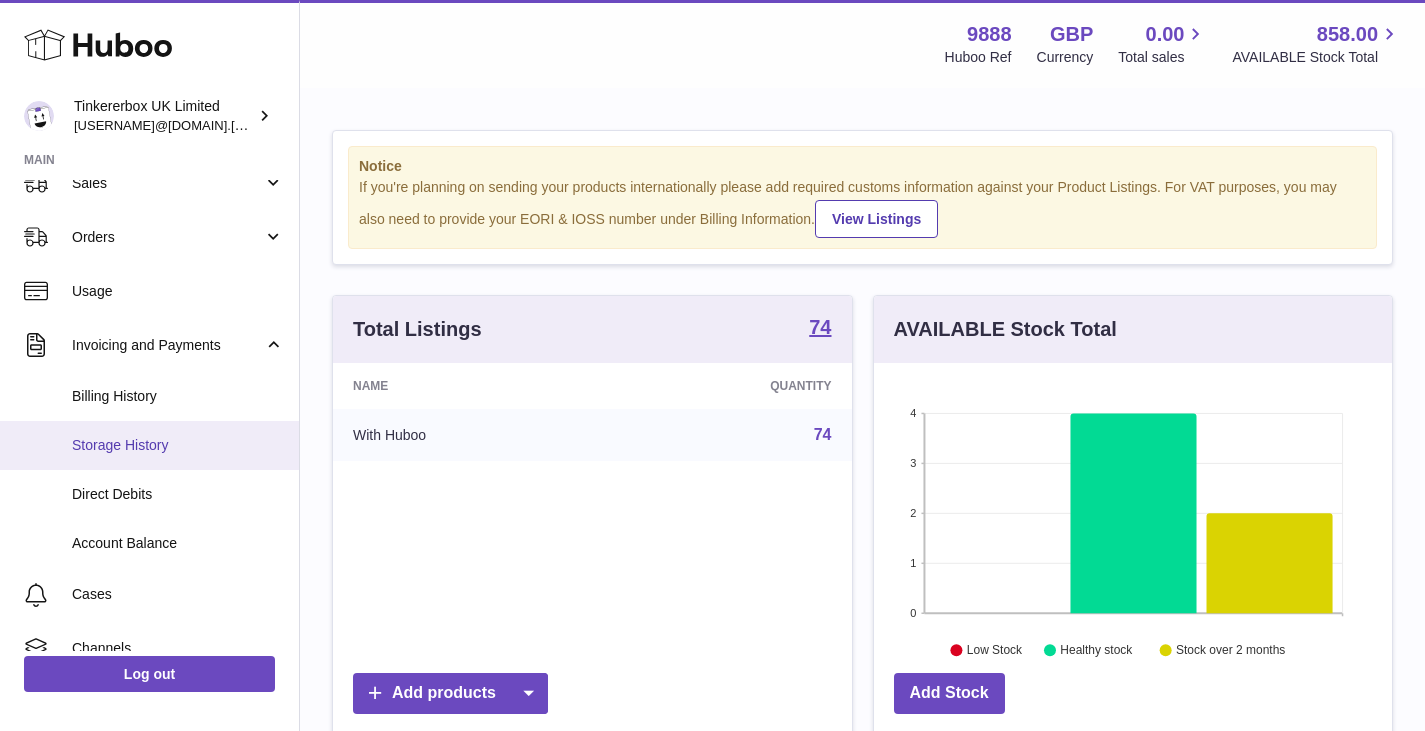 click on "Storage History" at bounding box center [149, 445] 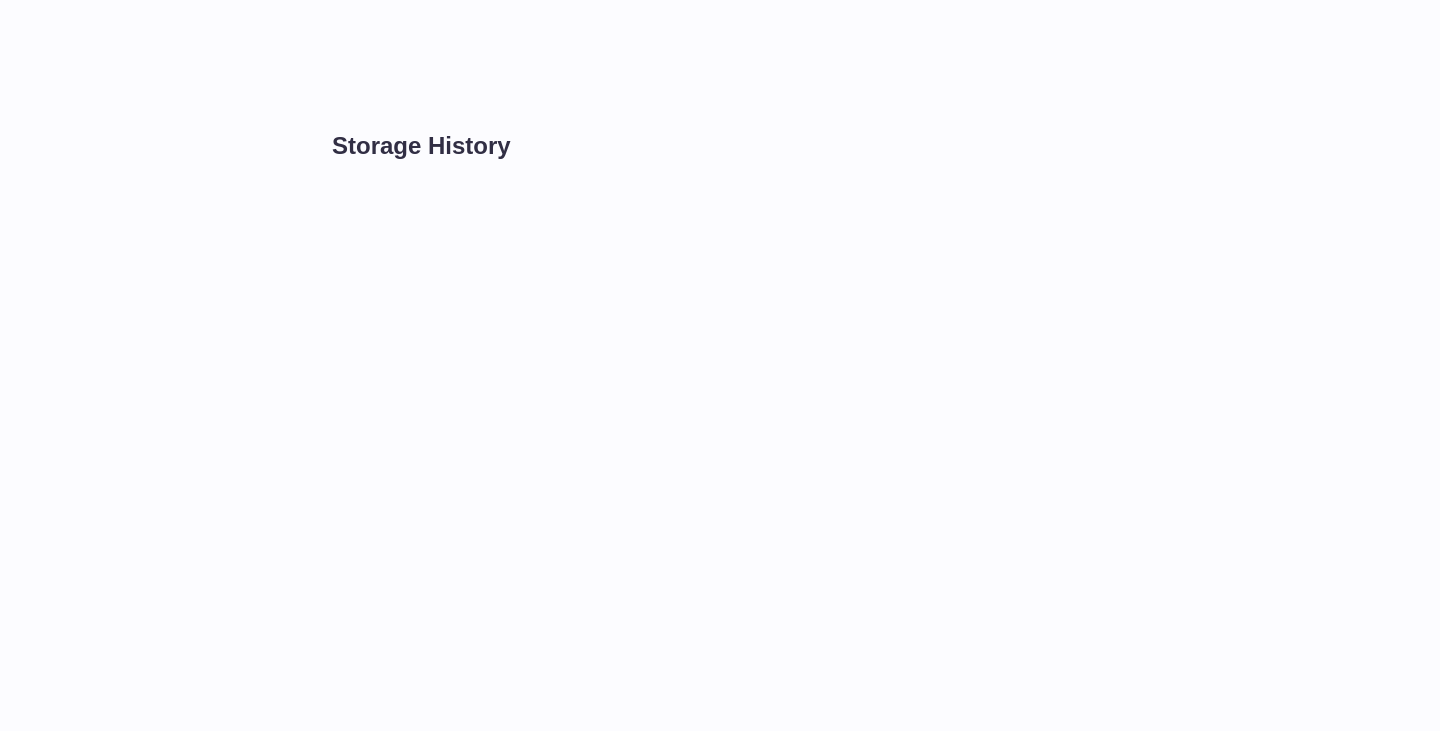 scroll, scrollTop: 0, scrollLeft: 0, axis: both 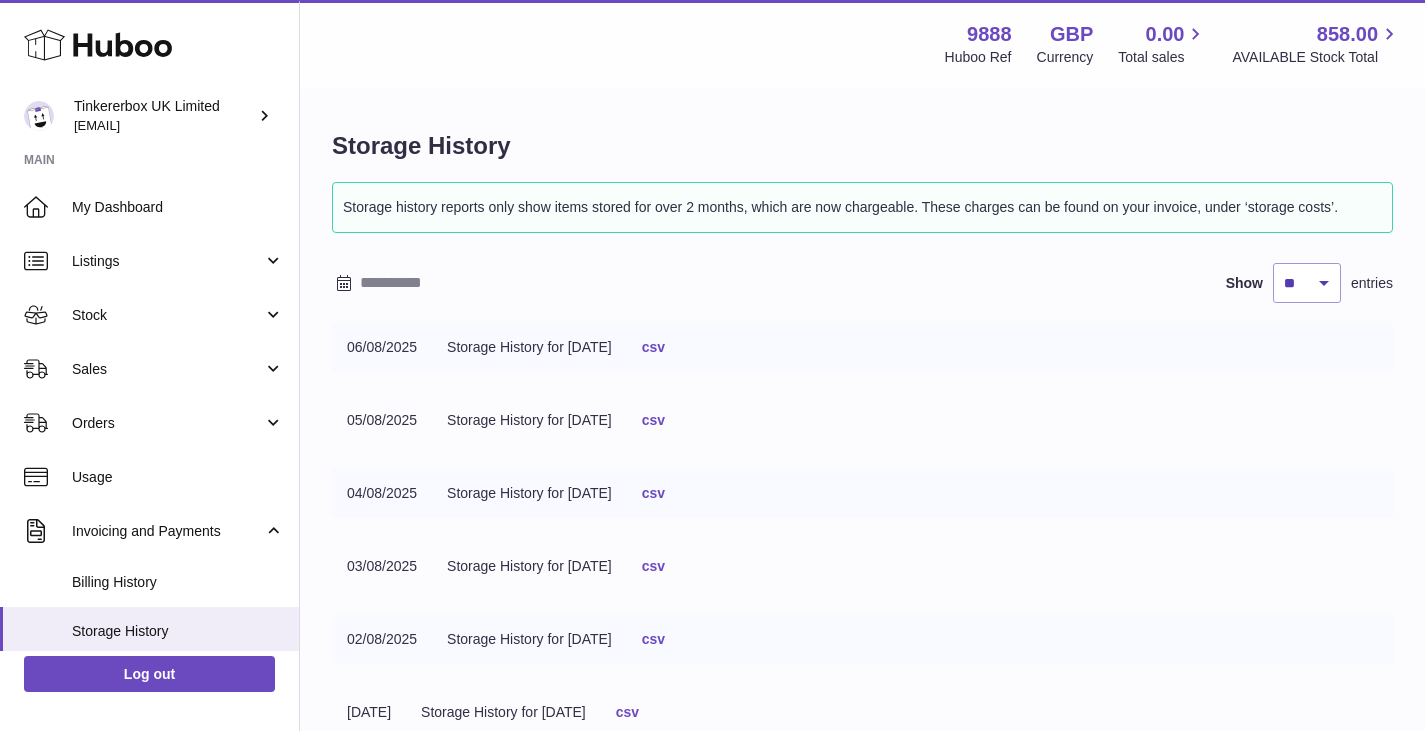 click on "csv" at bounding box center [653, 347] 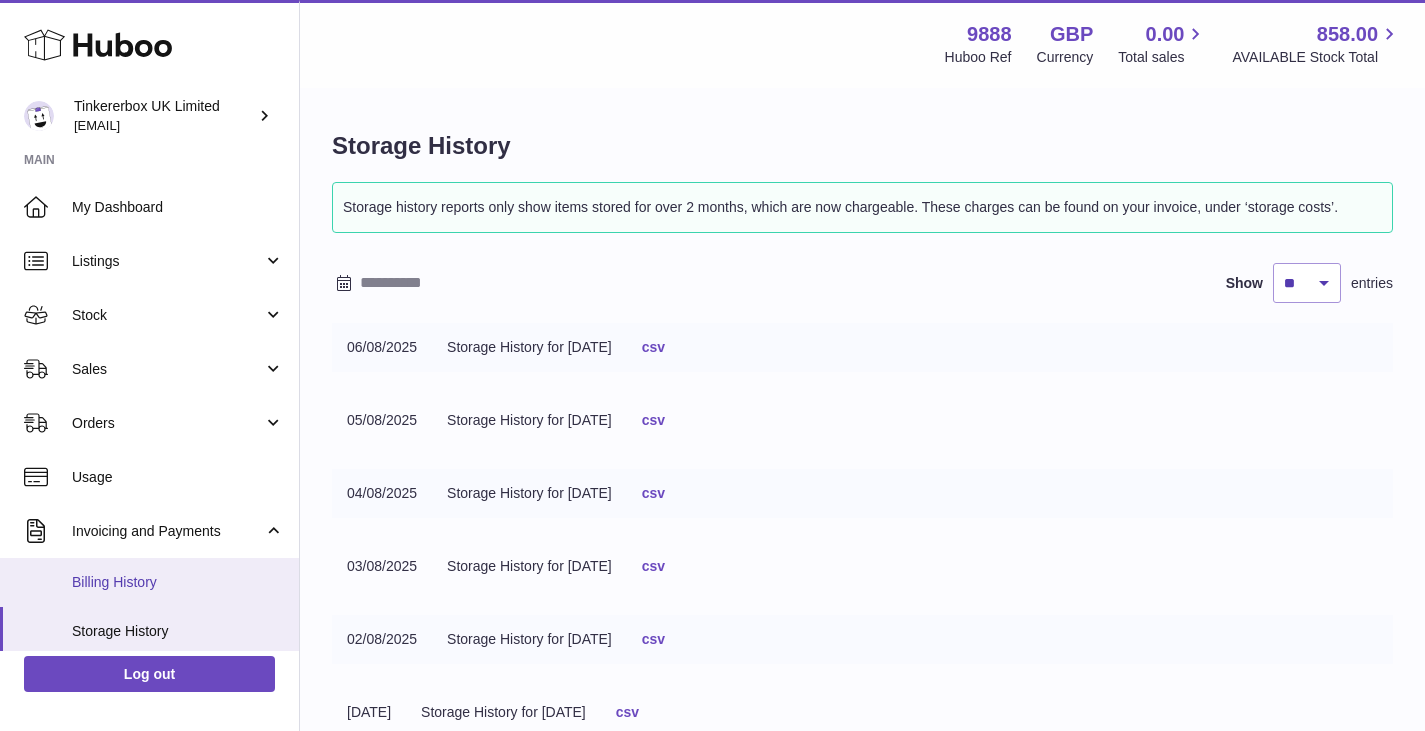 click on "Billing History" at bounding box center [149, 582] 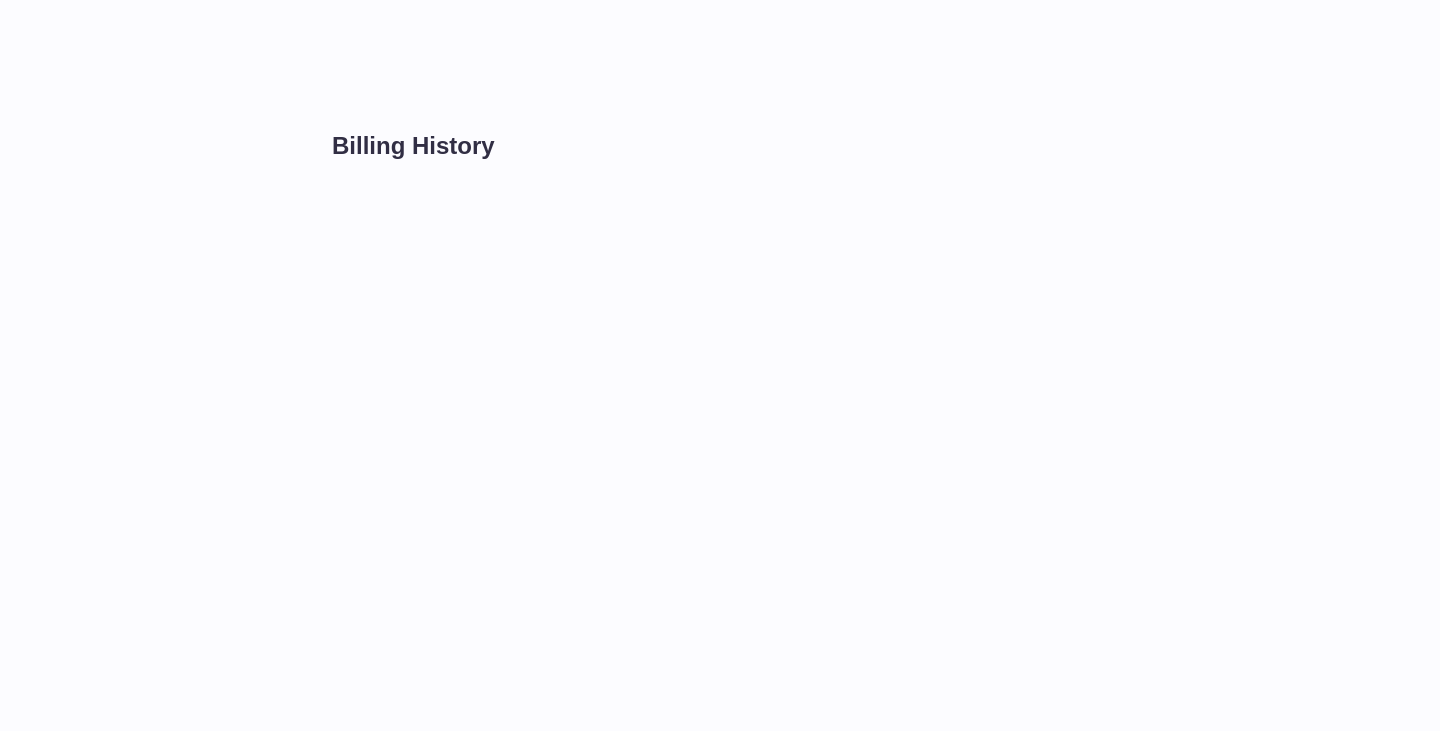 scroll, scrollTop: 0, scrollLeft: 0, axis: both 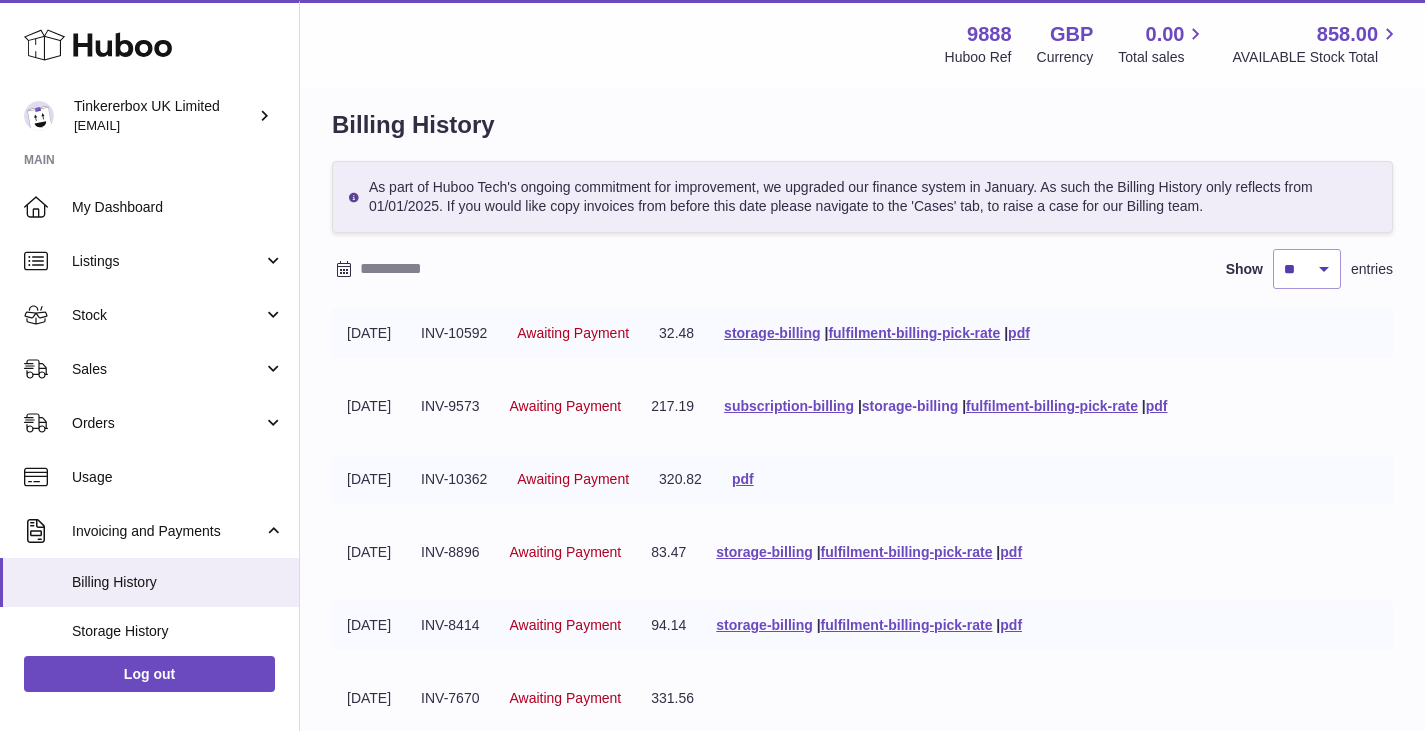 click on "storage-billing" at bounding box center [910, 406] 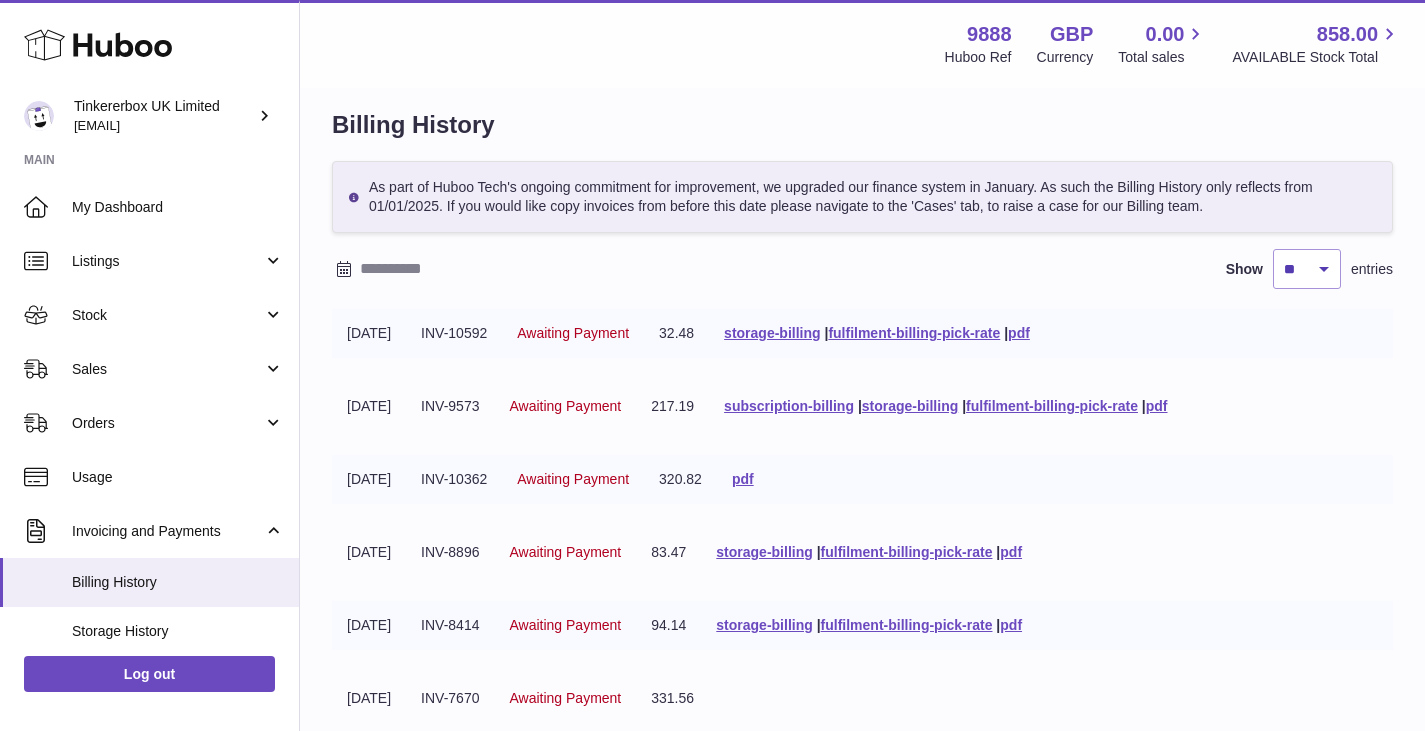 click on "[DATE]
INV-10362
Awaiting Payment
320.82
pdf" at bounding box center (862, 479) 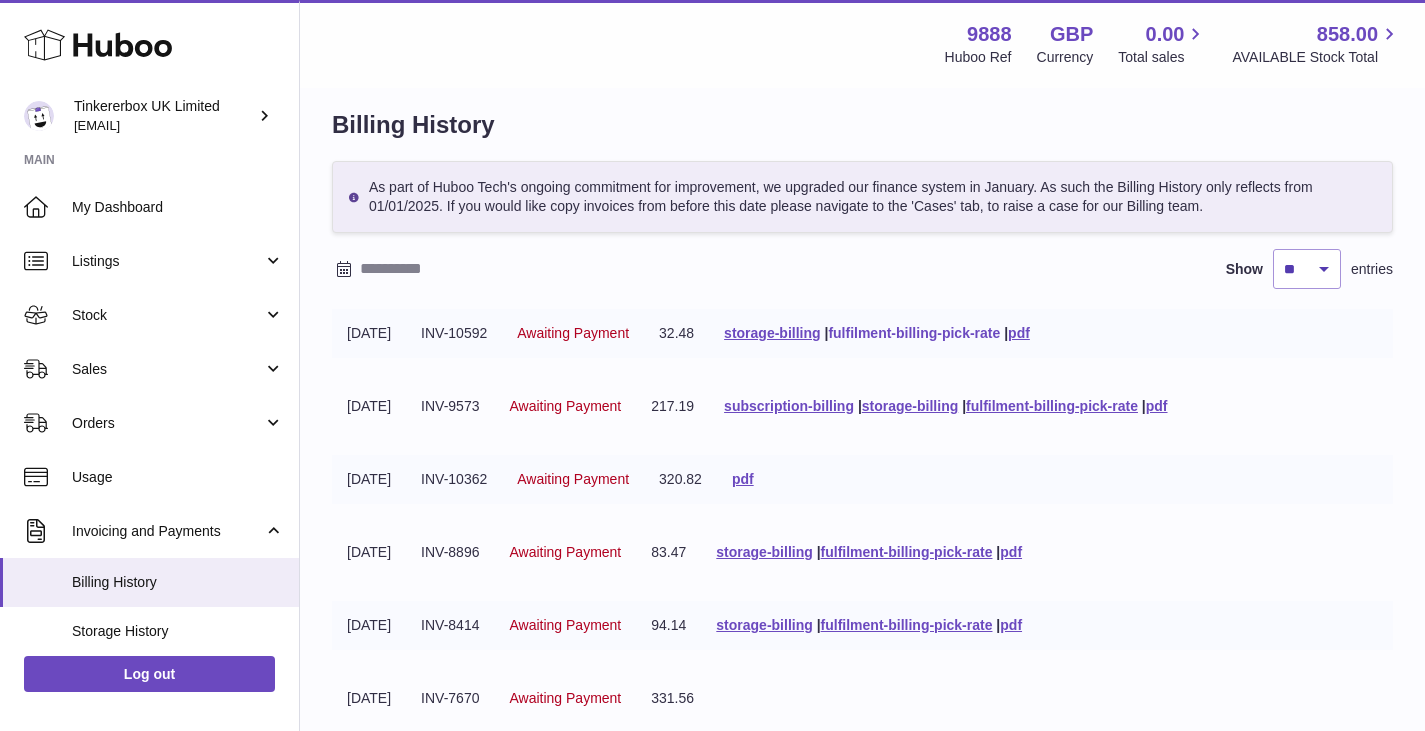 click on "fulfilment-billing-pick-rate" at bounding box center (914, 333) 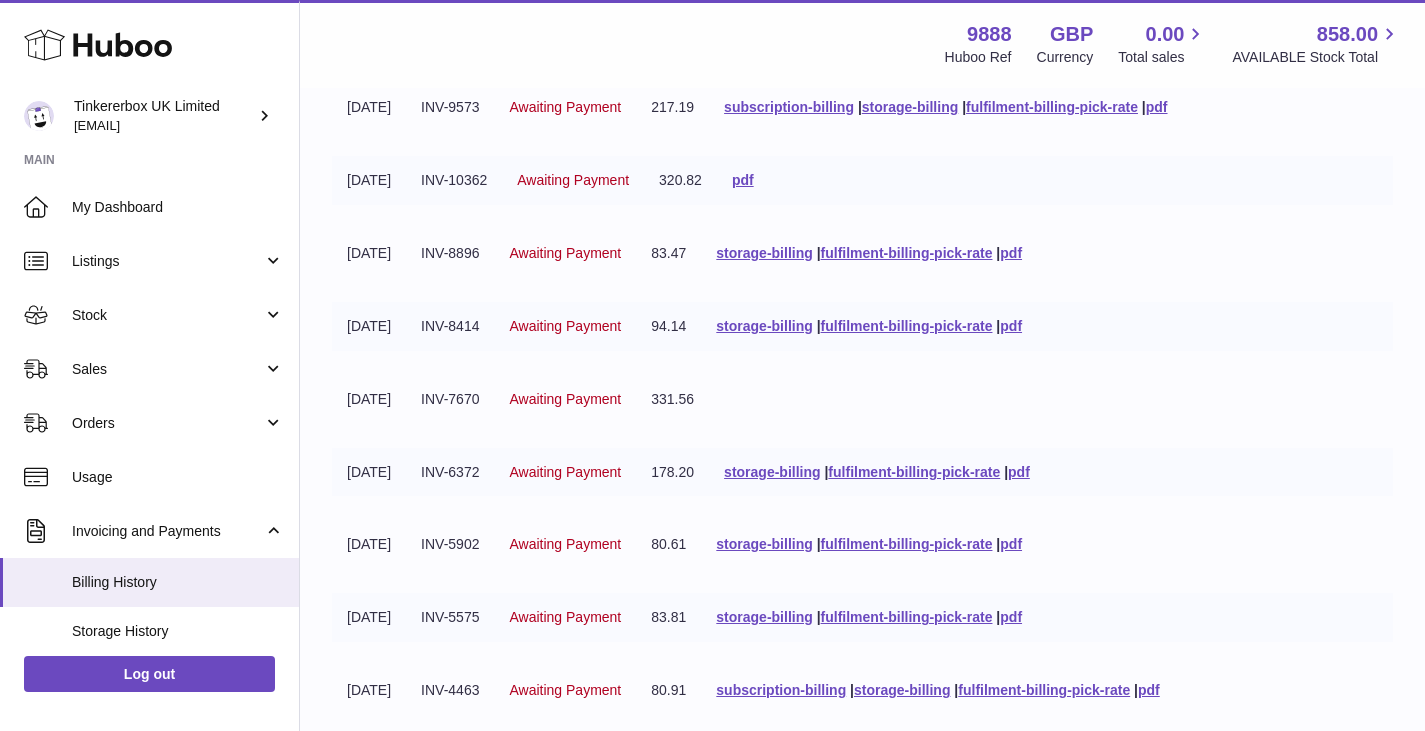 scroll, scrollTop: 321, scrollLeft: 0, axis: vertical 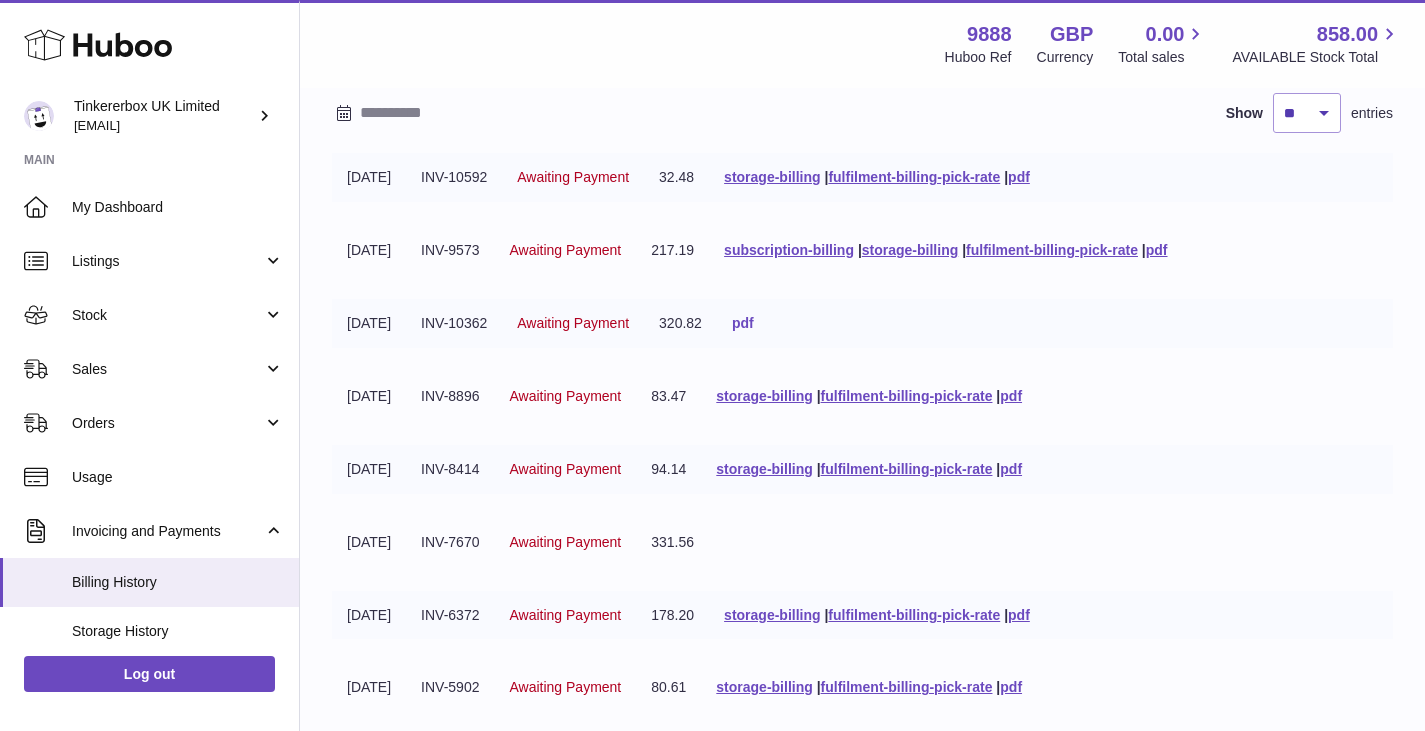 click on "pdf" at bounding box center (743, 323) 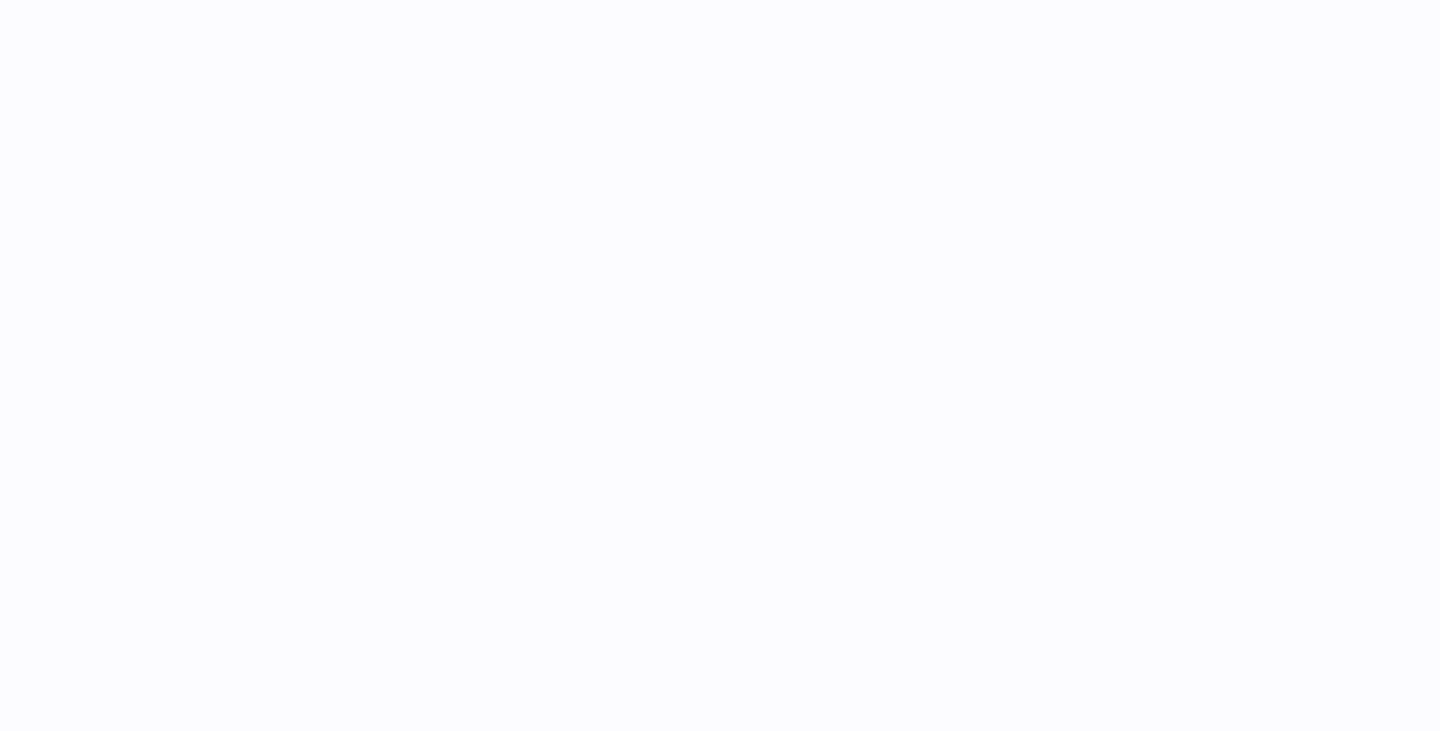scroll, scrollTop: 0, scrollLeft: 0, axis: both 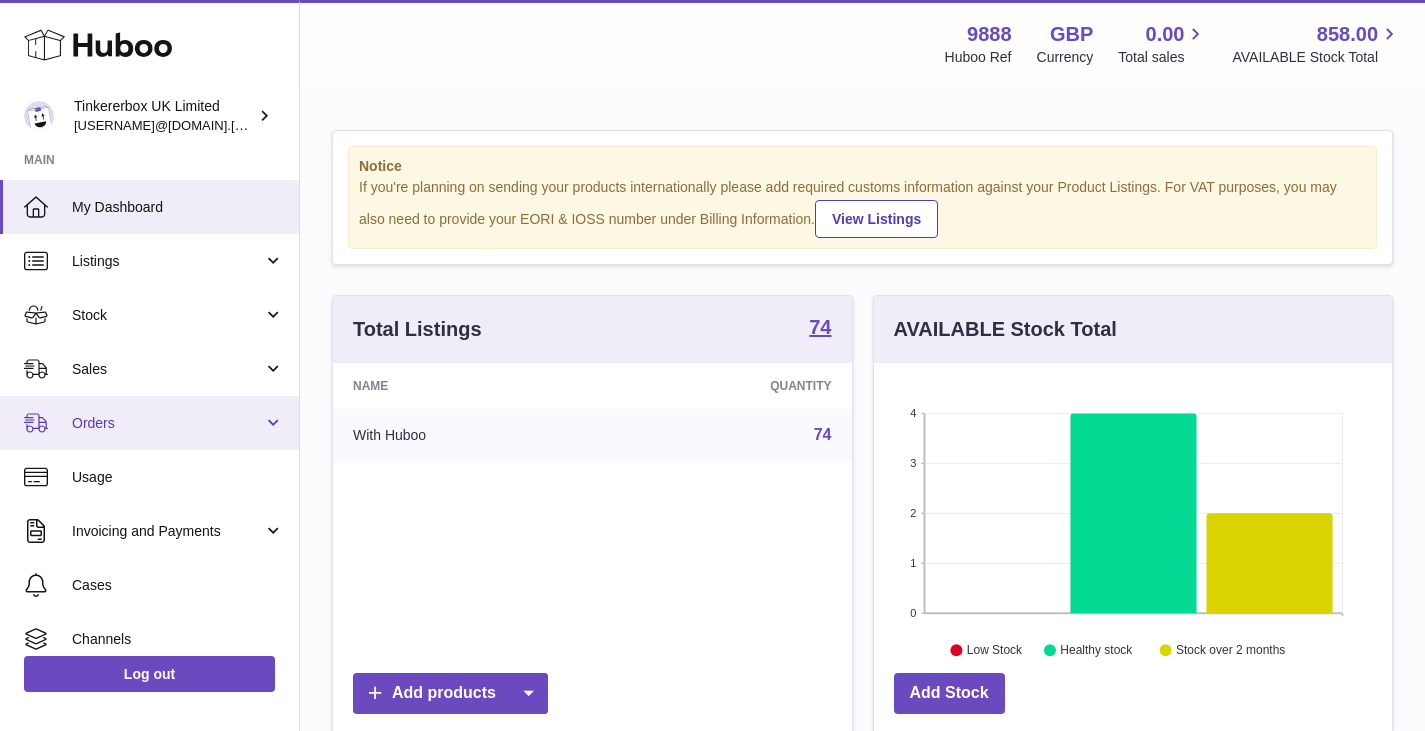 click on "Orders" at bounding box center (149, 423) 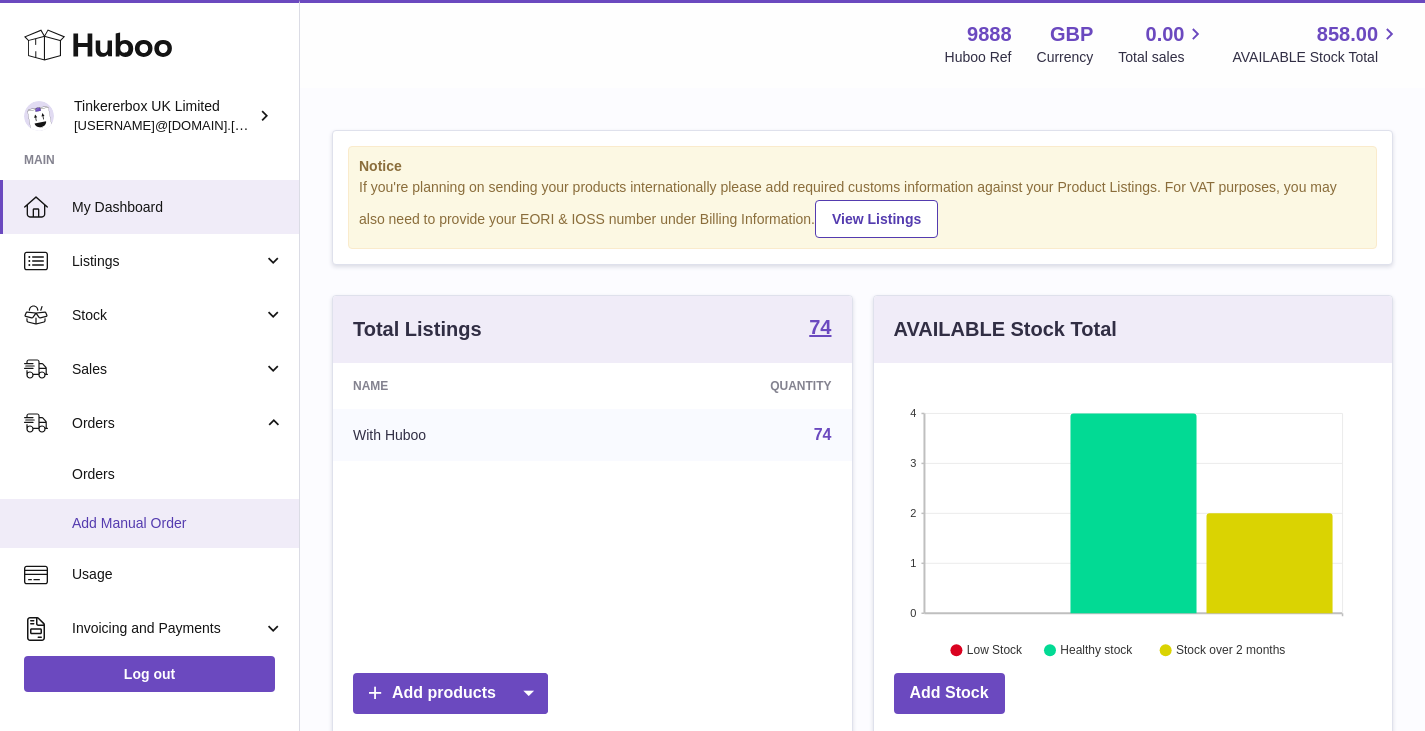 click on "Add Manual Order" at bounding box center (149, 523) 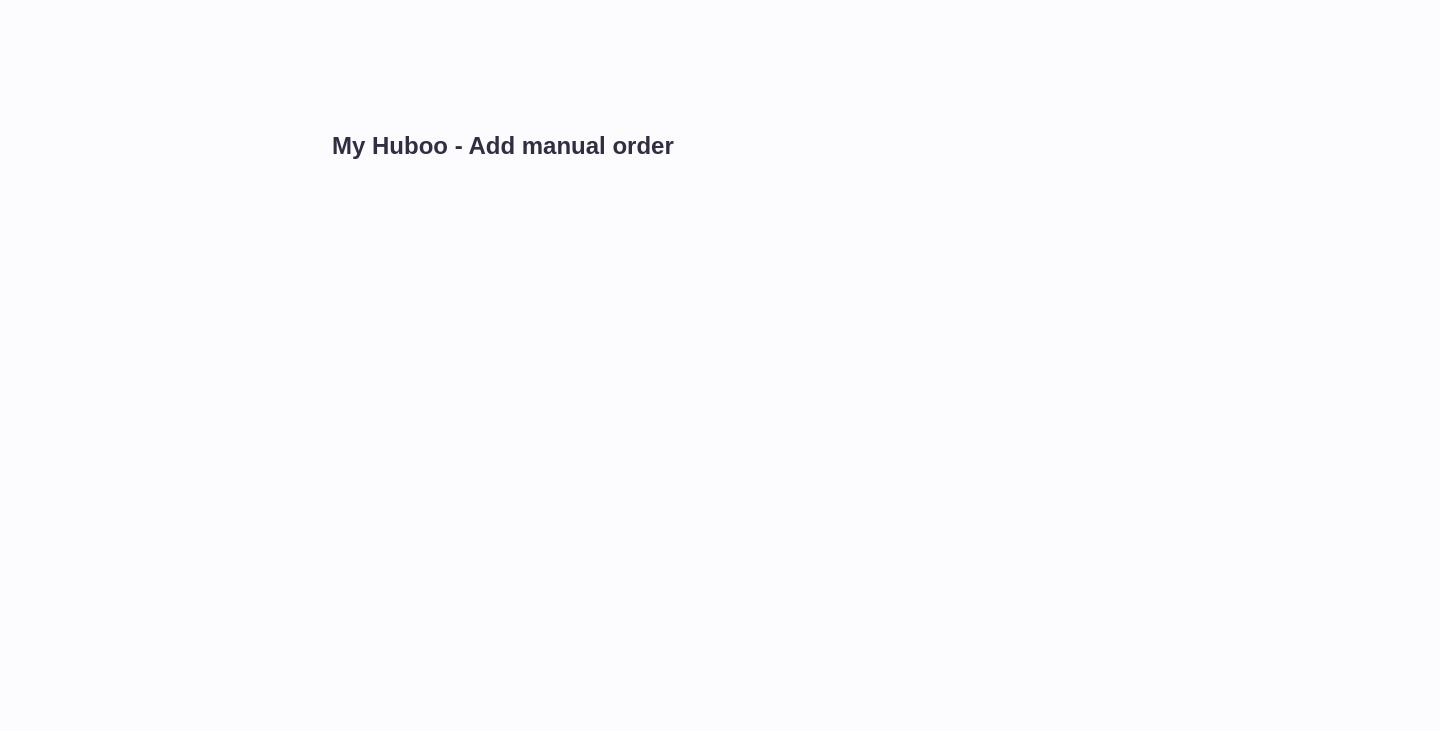 scroll, scrollTop: 0, scrollLeft: 0, axis: both 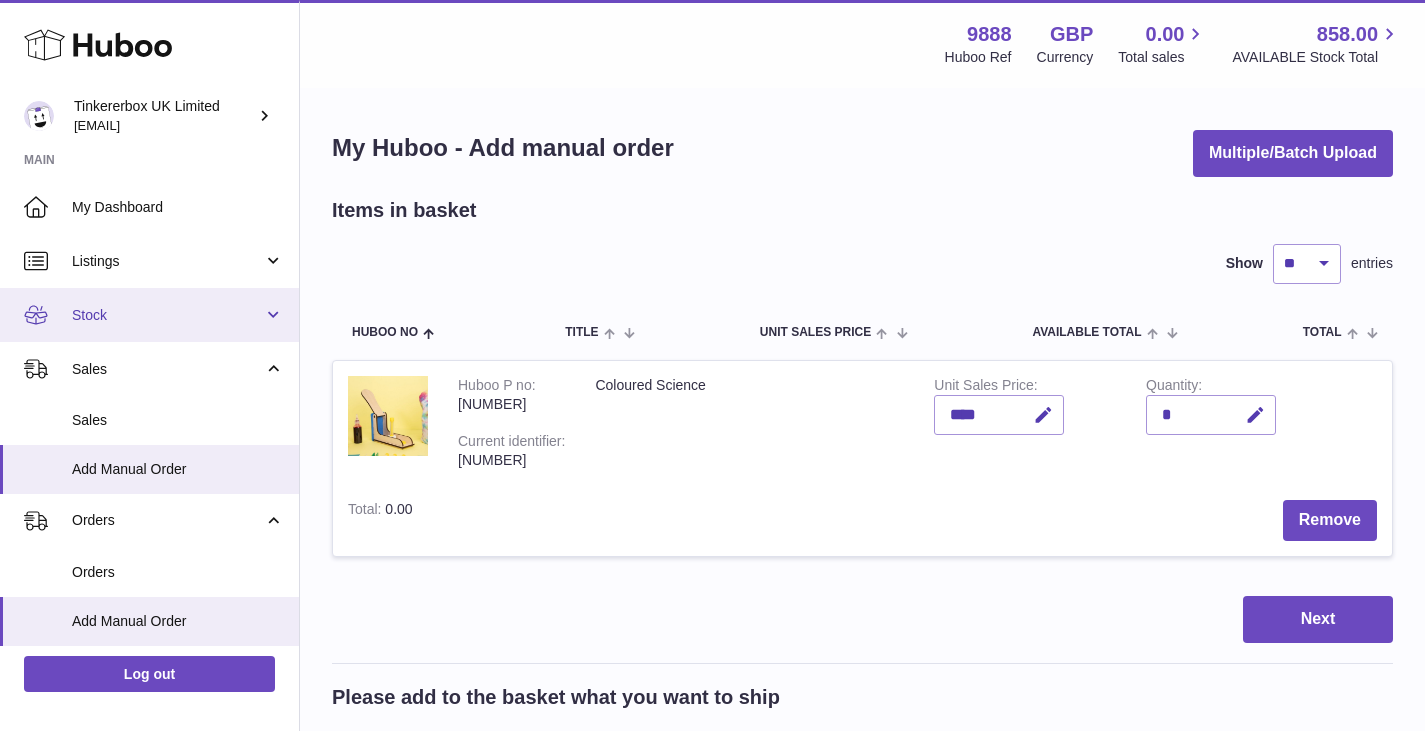 click on "Stock" at bounding box center (167, 315) 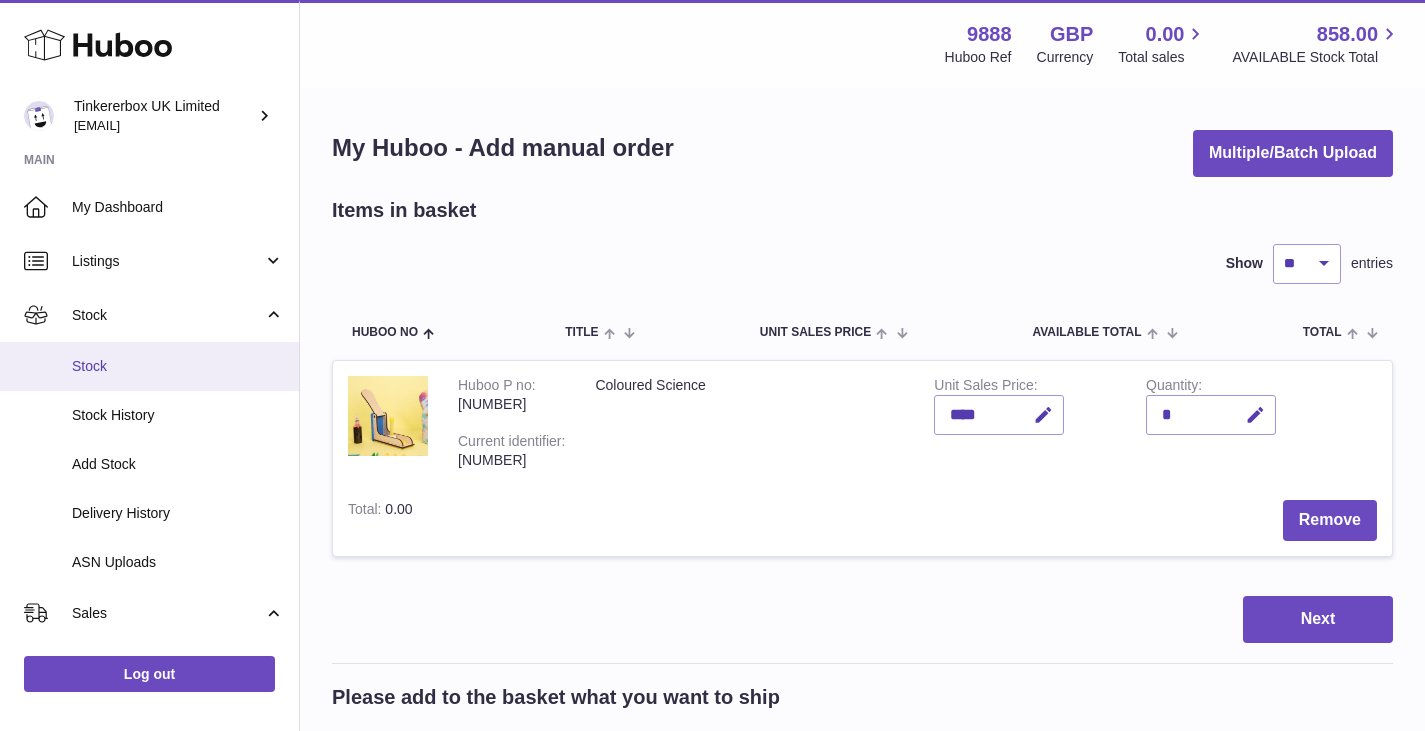 click on "Stock" at bounding box center (178, 366) 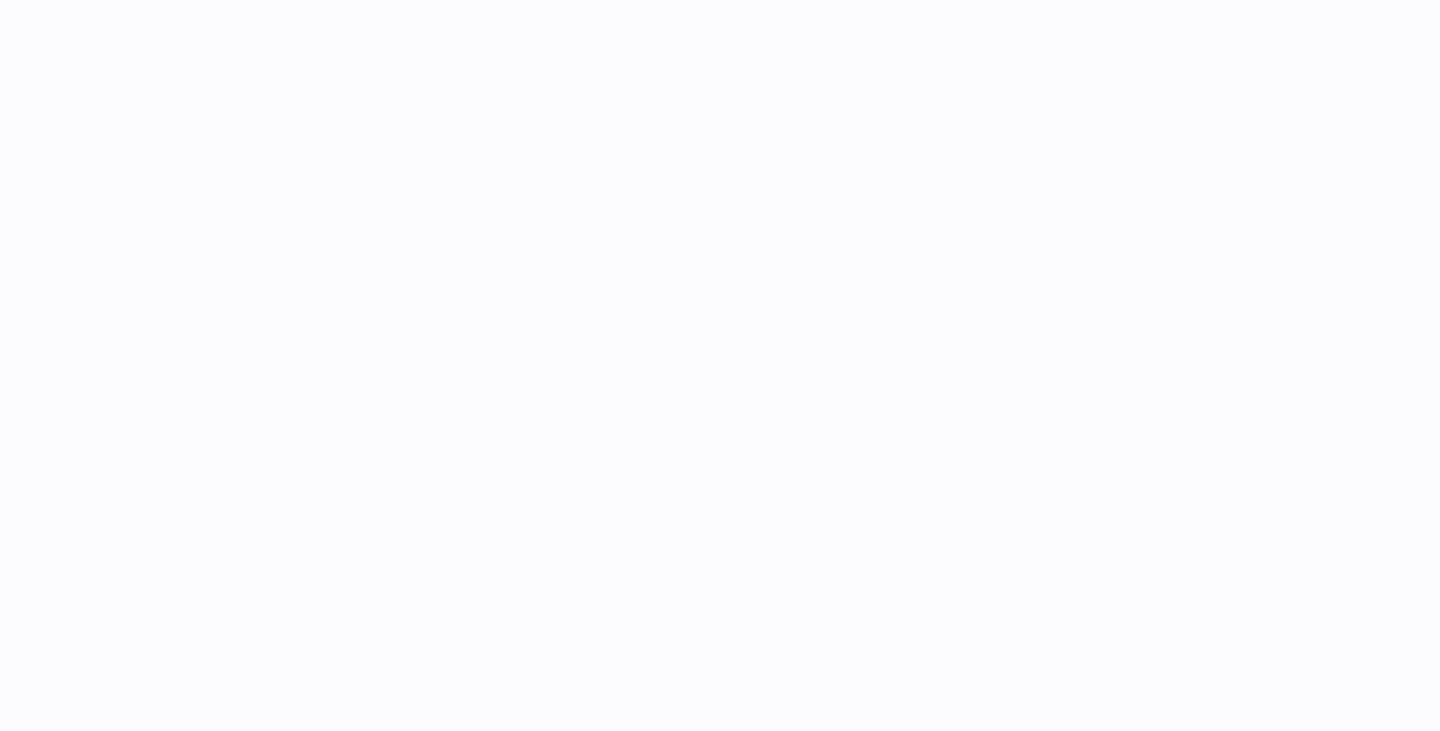 scroll, scrollTop: 0, scrollLeft: 0, axis: both 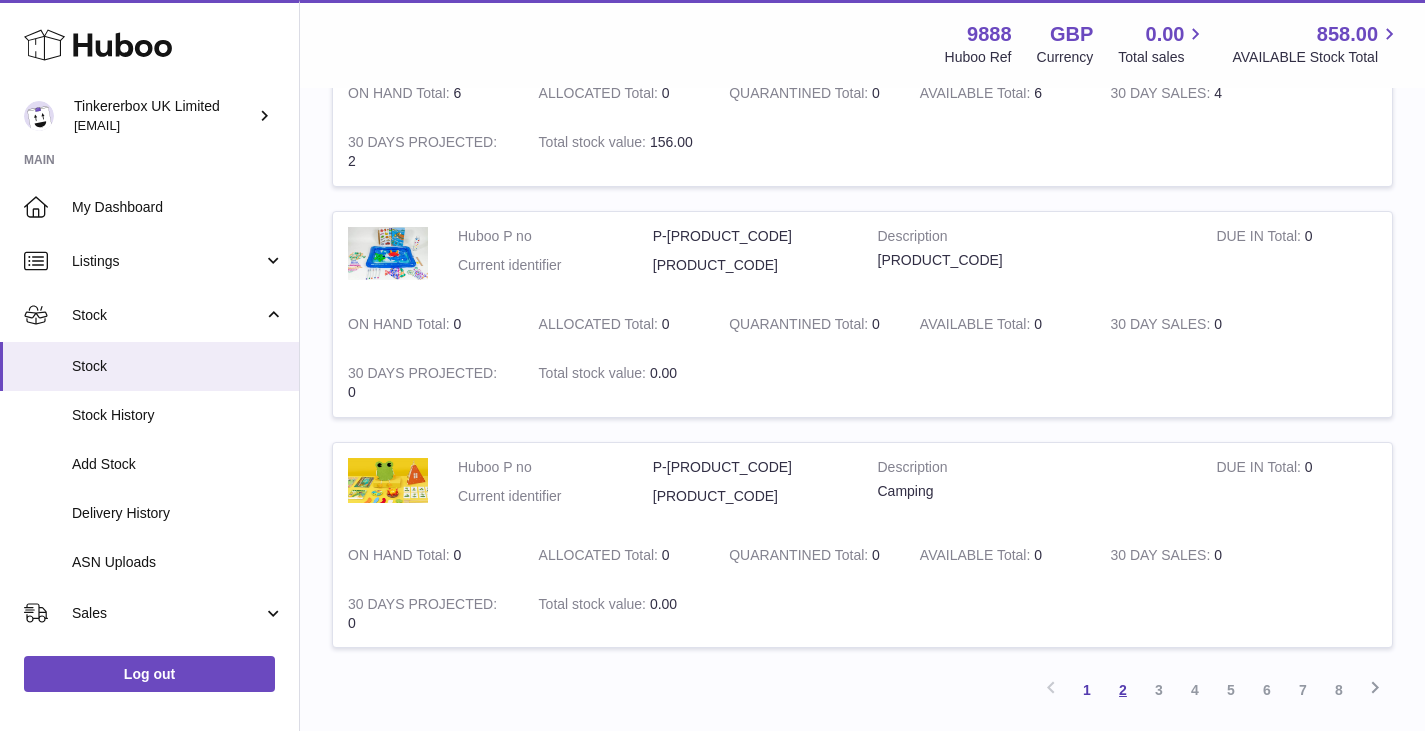 click on "2" at bounding box center [1123, 690] 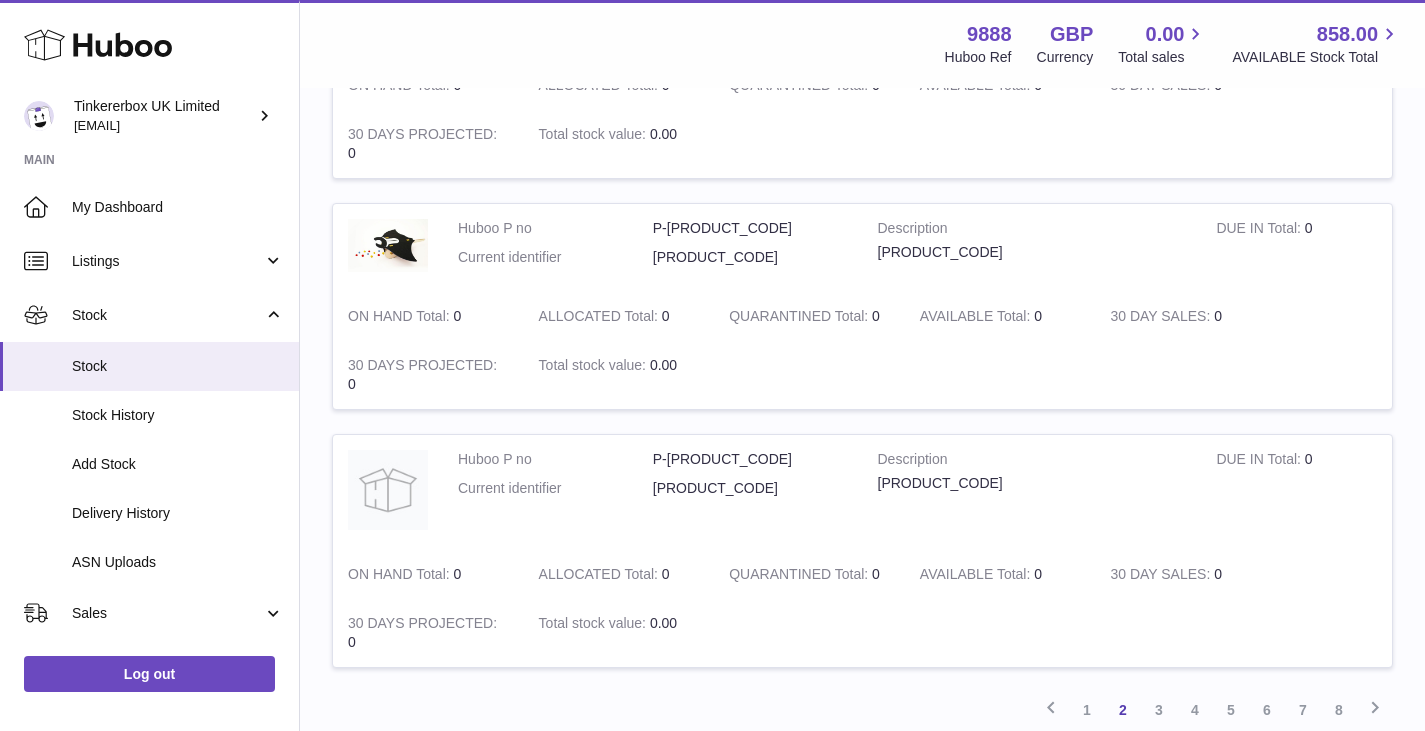 scroll, scrollTop: 2172, scrollLeft: 0, axis: vertical 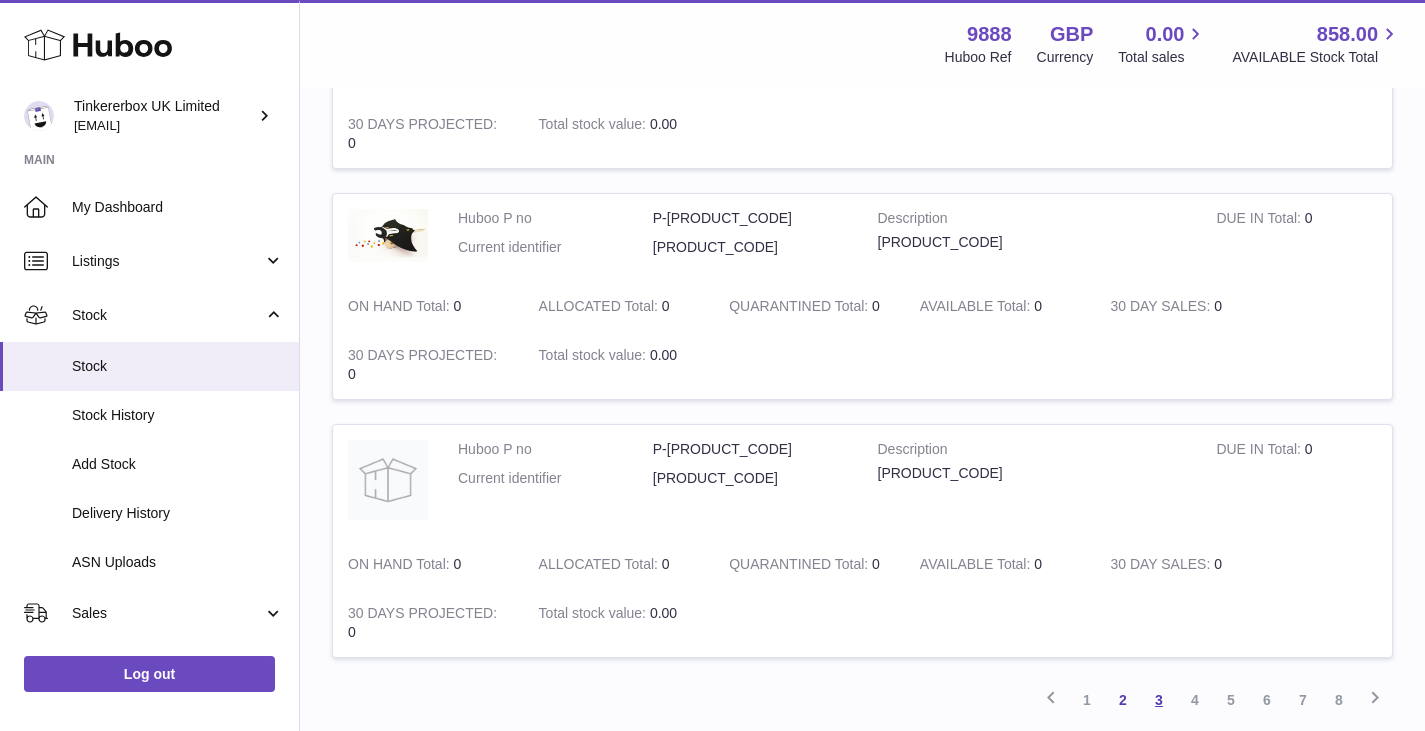 click on "3" at bounding box center [1159, 700] 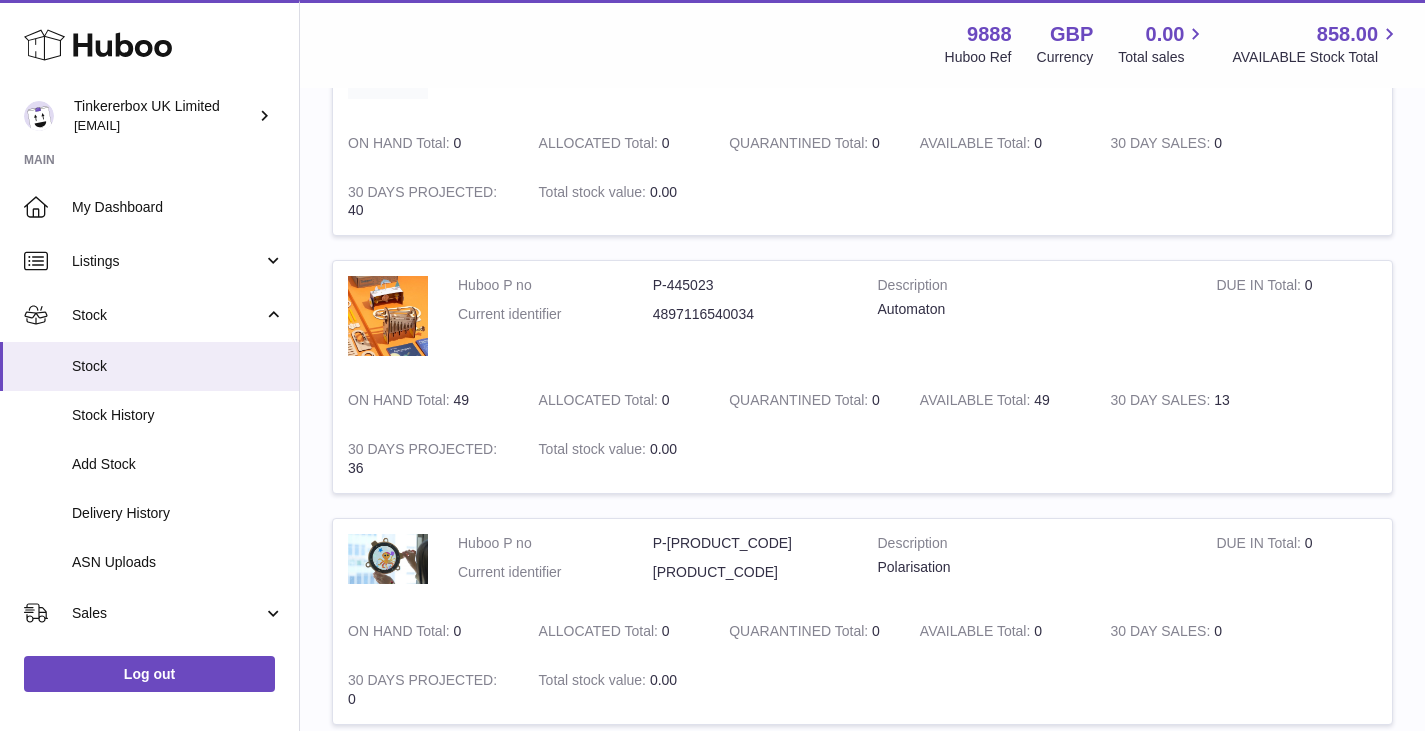 scroll, scrollTop: 2240, scrollLeft: 0, axis: vertical 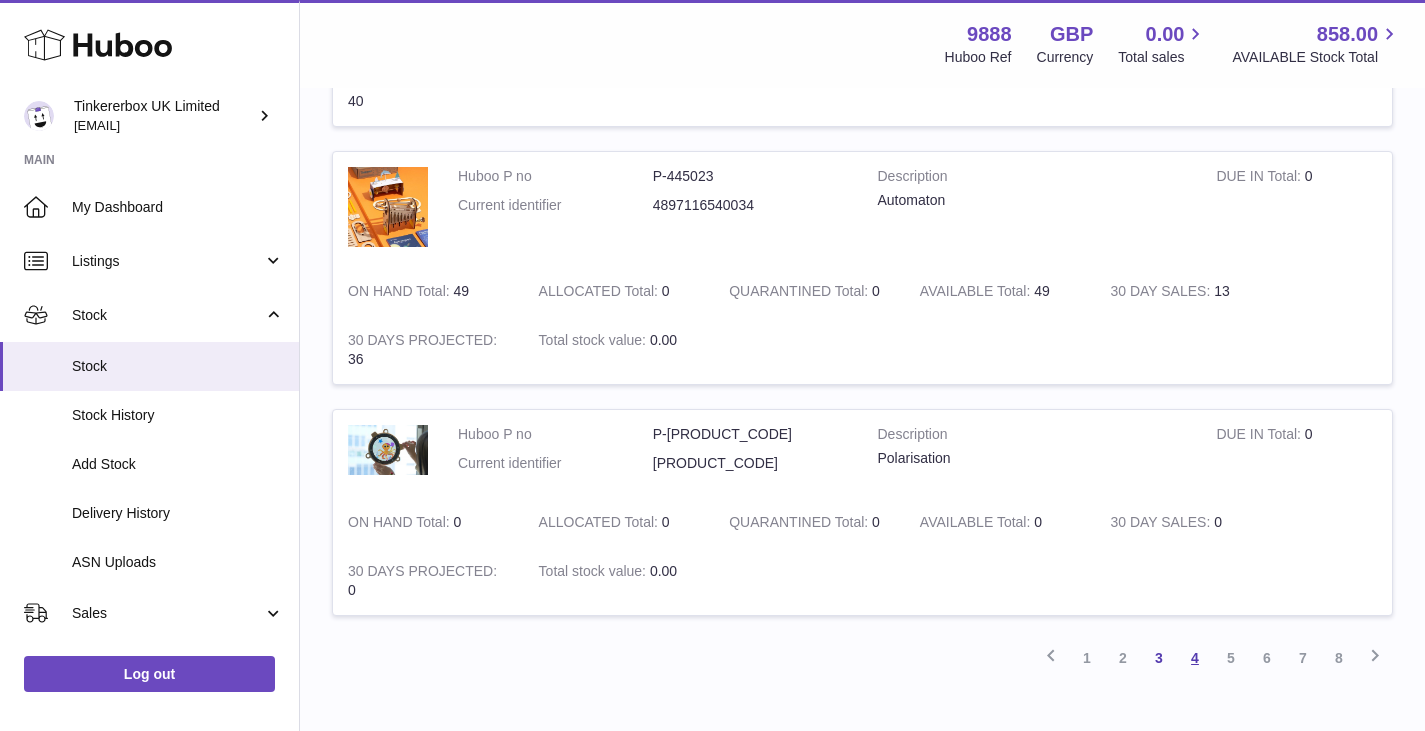 click on "4" at bounding box center (1195, 658) 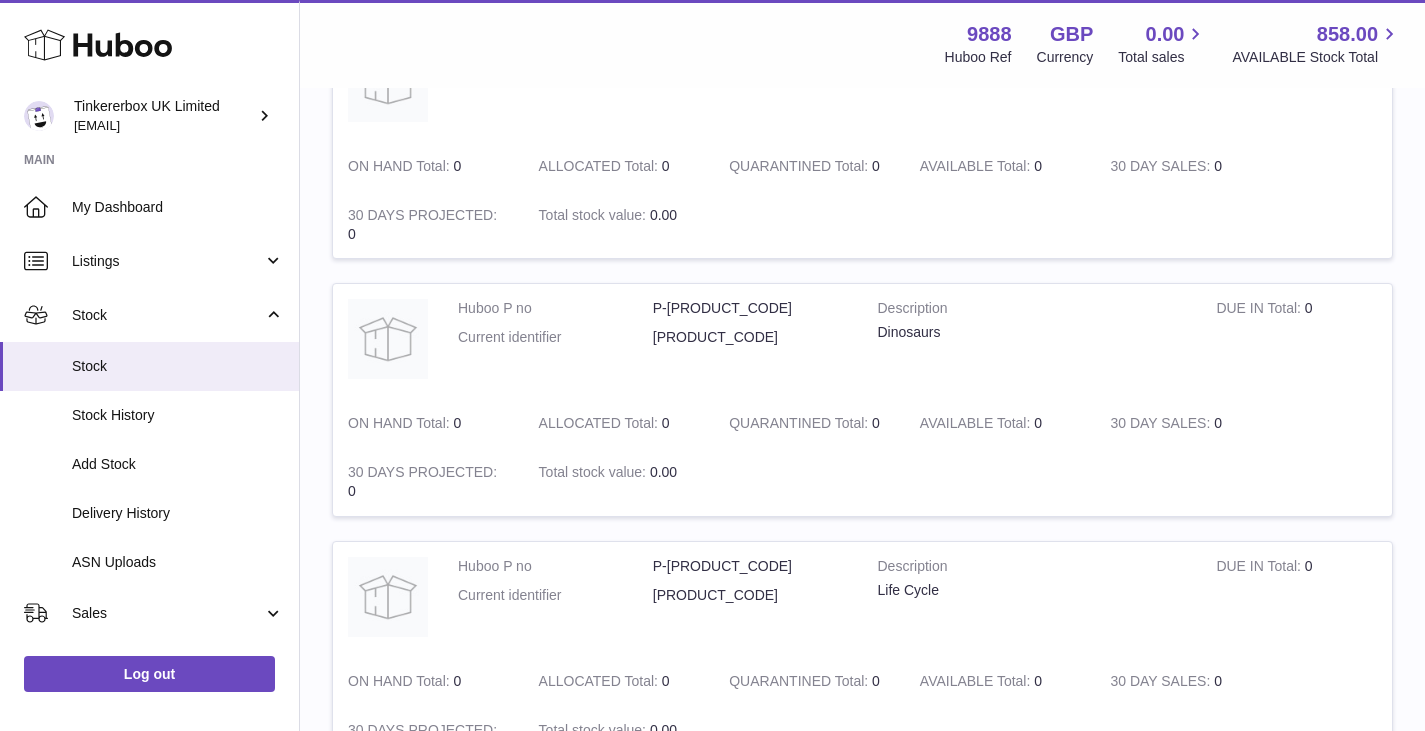 scroll, scrollTop: 2242, scrollLeft: 0, axis: vertical 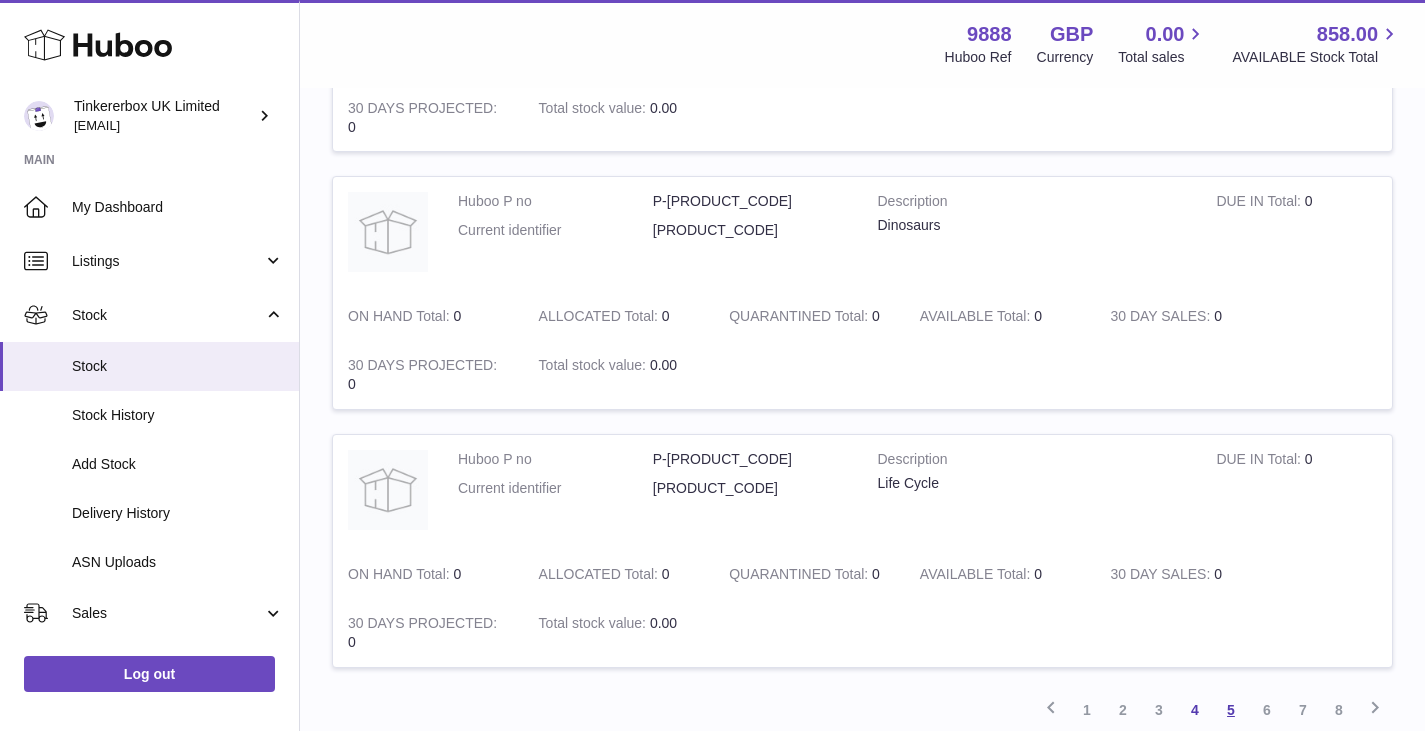 click on "5" at bounding box center (1231, 710) 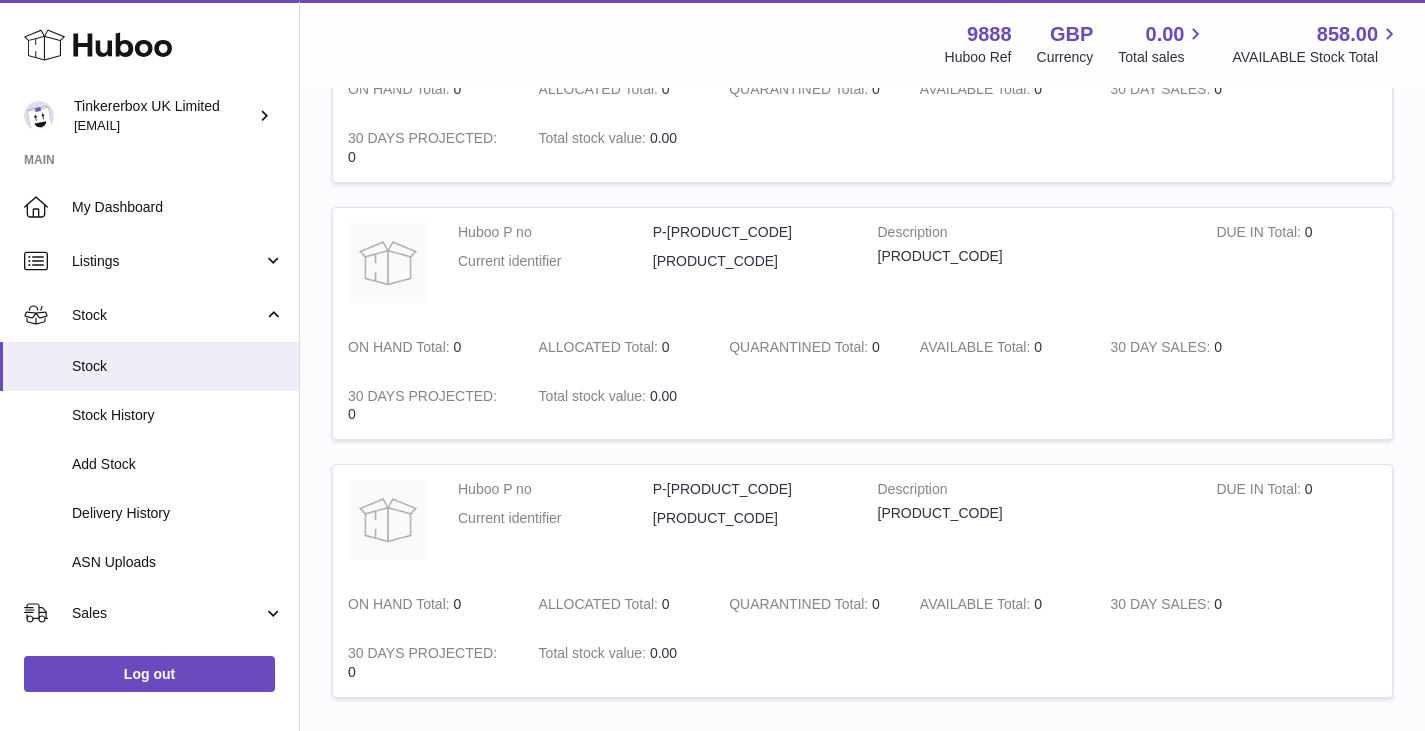 scroll, scrollTop: 2196, scrollLeft: 0, axis: vertical 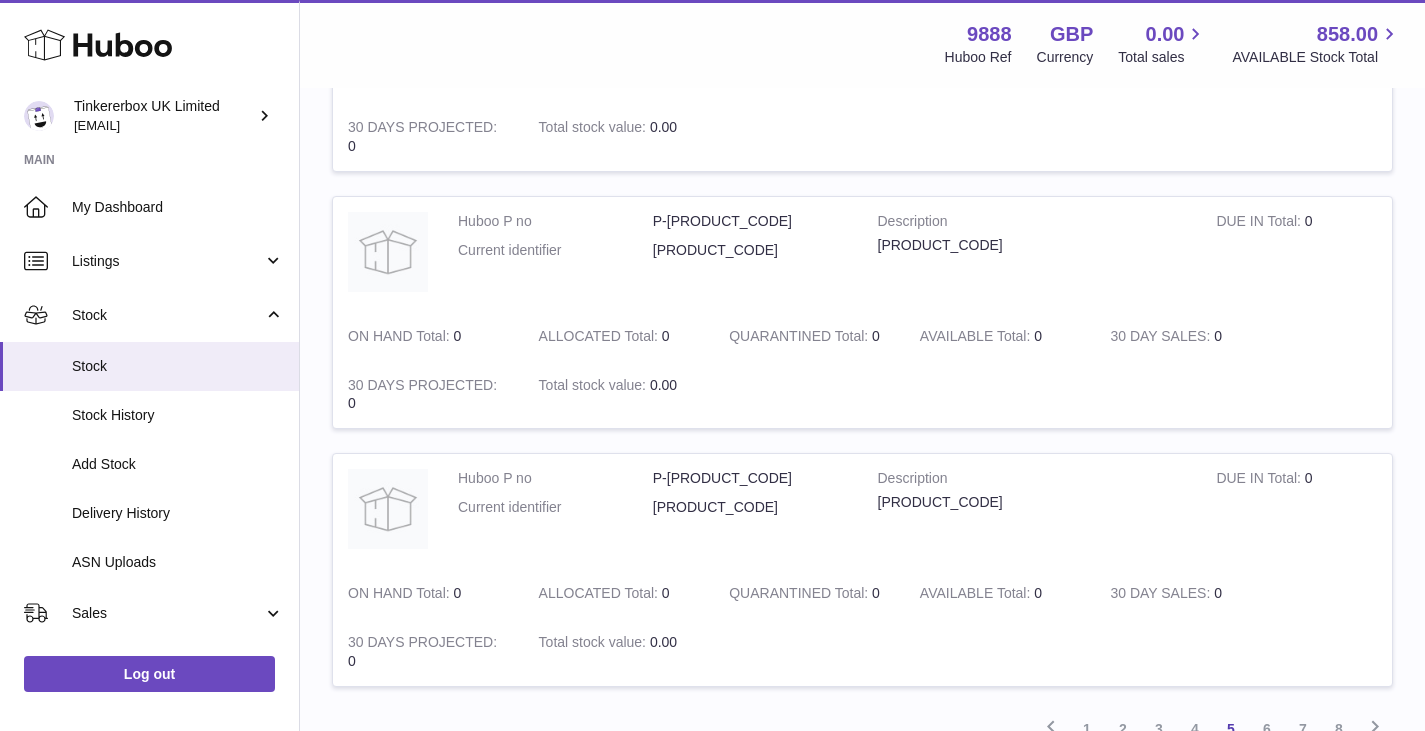click on "All Rights Reserved. Copyright 2025 - Huboo.co.uk   Help
Website and Dashboard Terms of Use
and
Service Terms & Conditions" at bounding box center [862, 861] 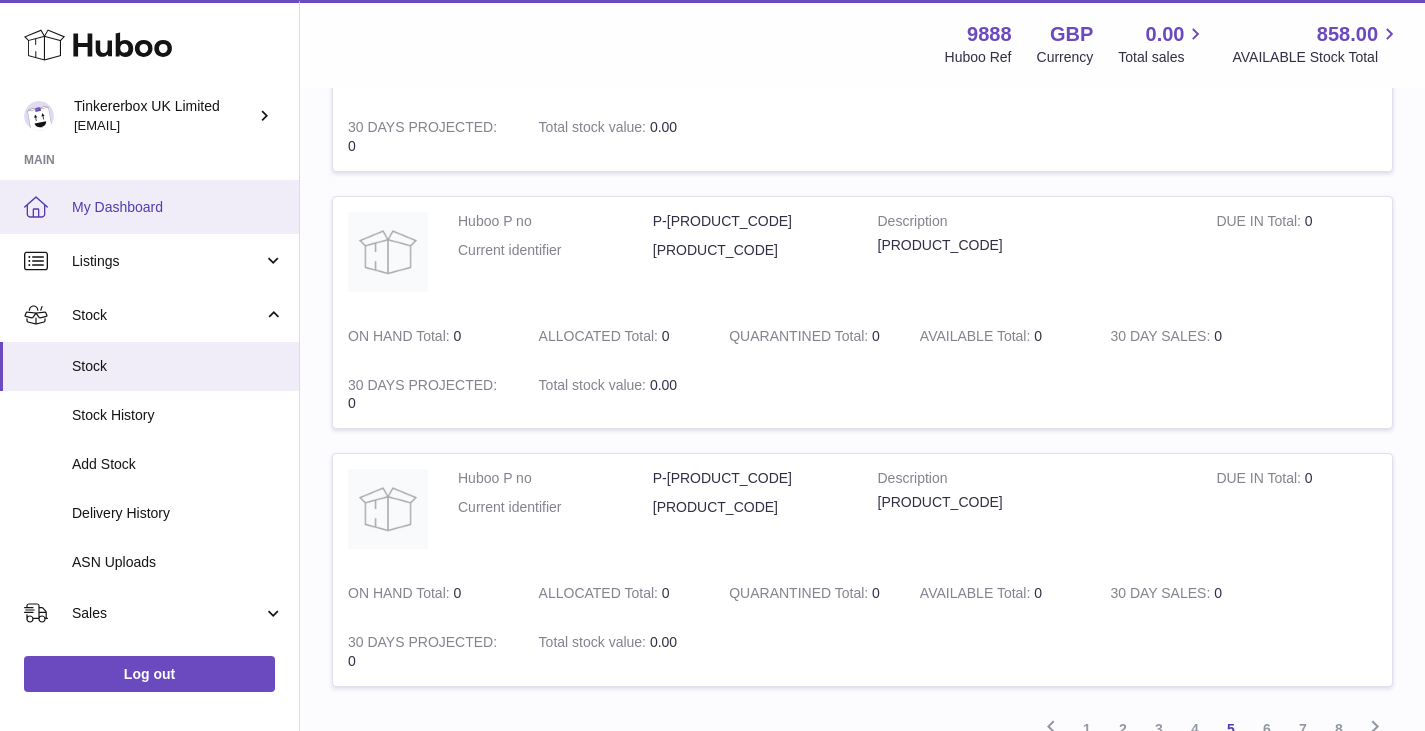 click on "My Dashboard" at bounding box center (149, 207) 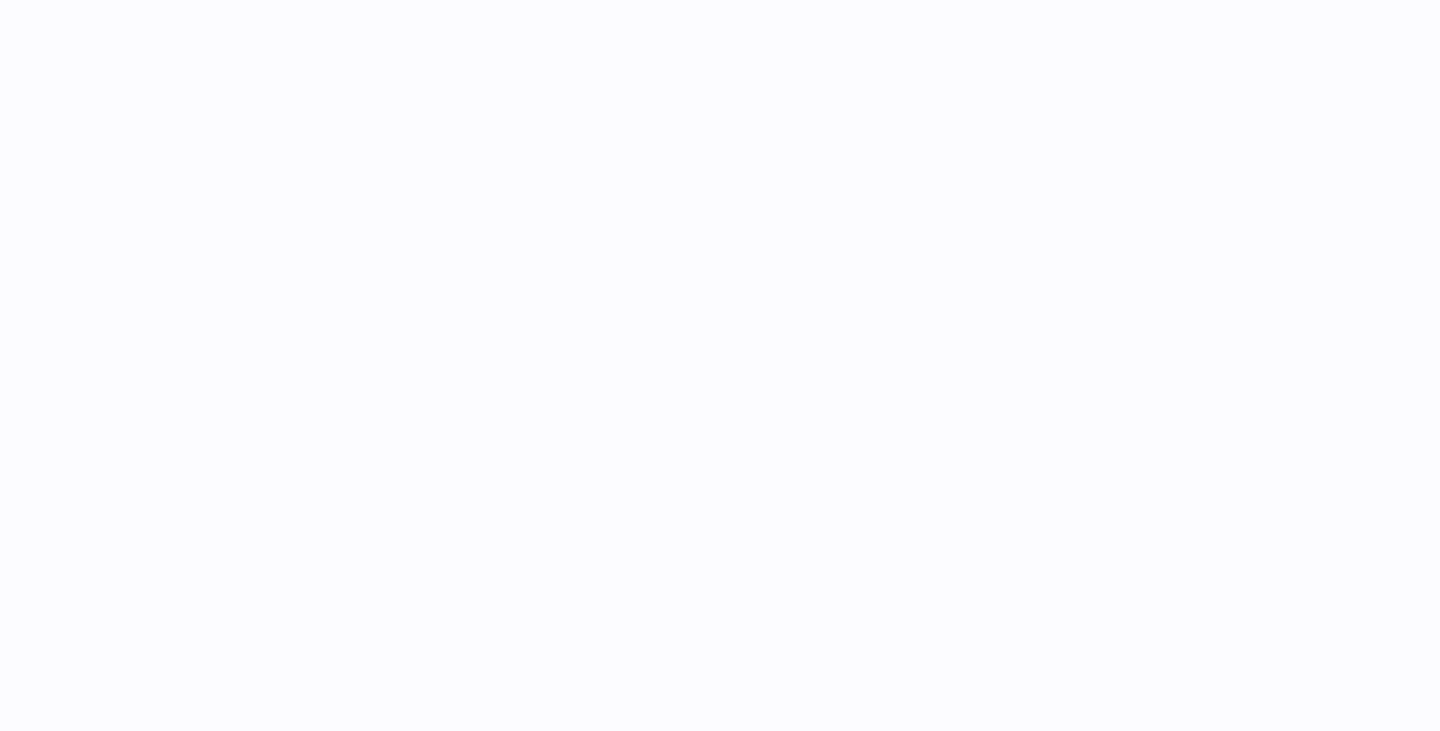 scroll, scrollTop: 0, scrollLeft: 0, axis: both 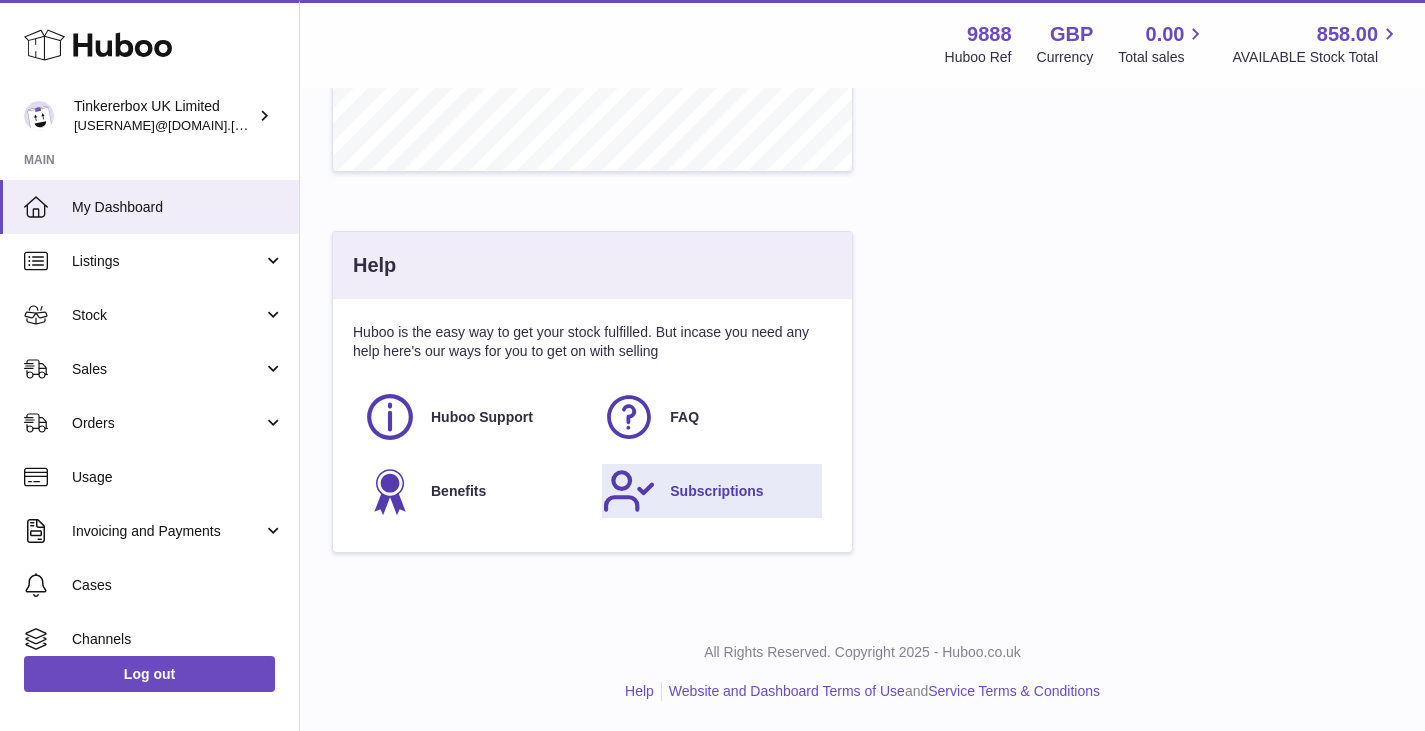 click on "Subscriptions" at bounding box center [716, 491] 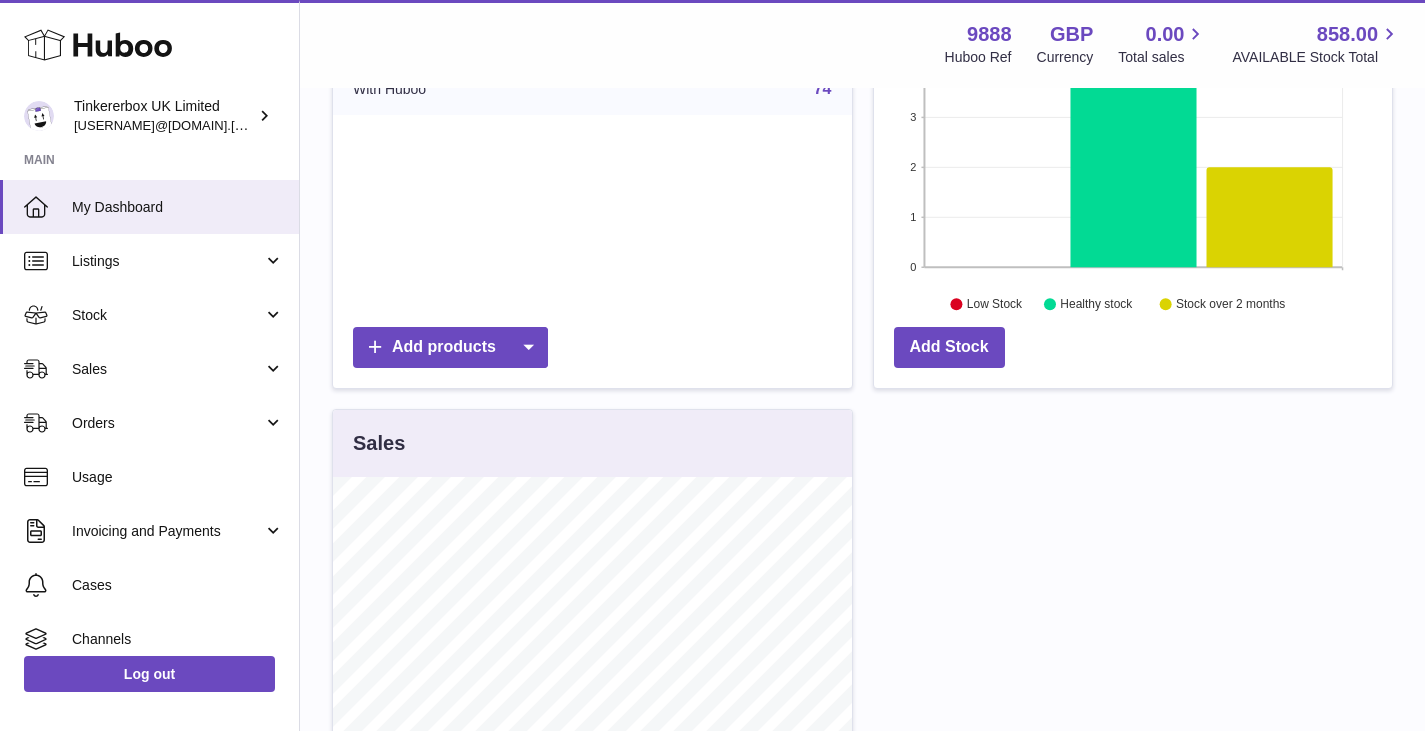 scroll, scrollTop: 347, scrollLeft: 0, axis: vertical 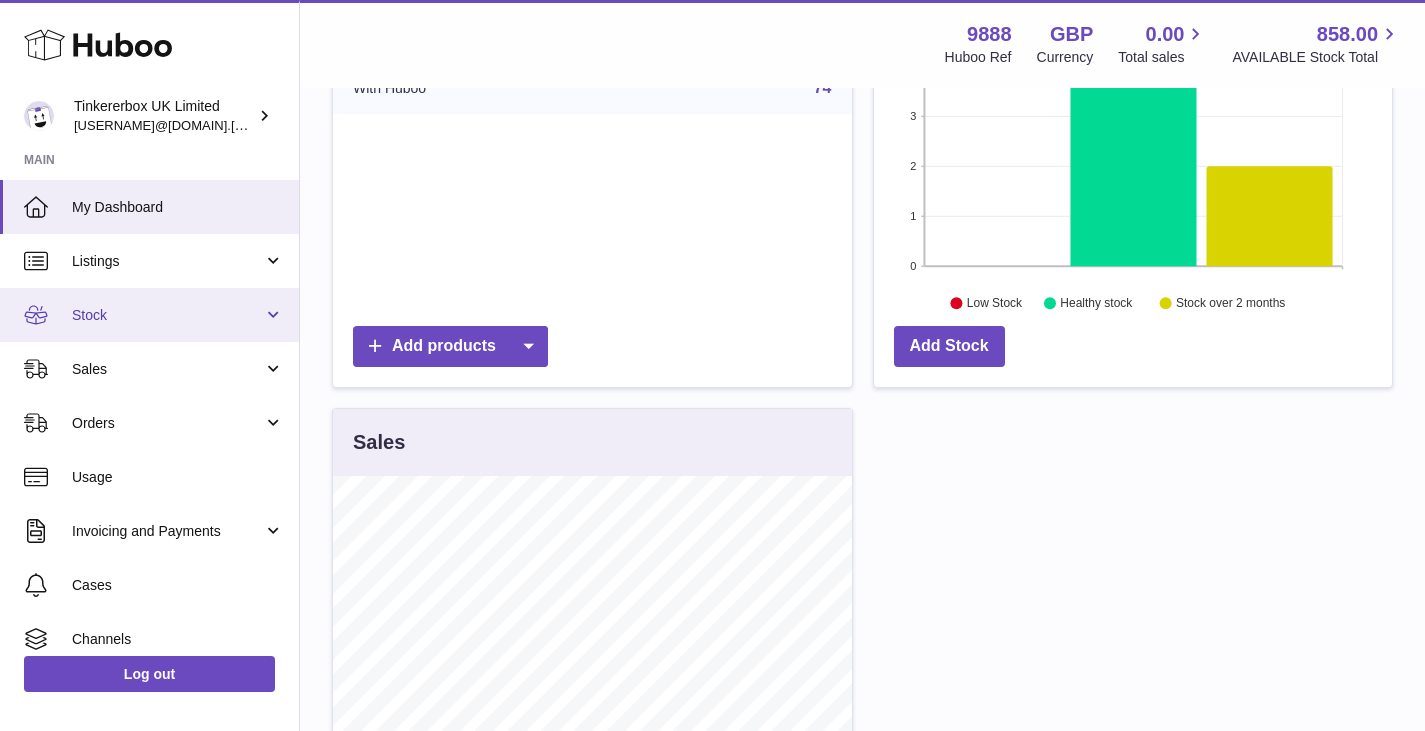 click on "Stock" at bounding box center (149, 315) 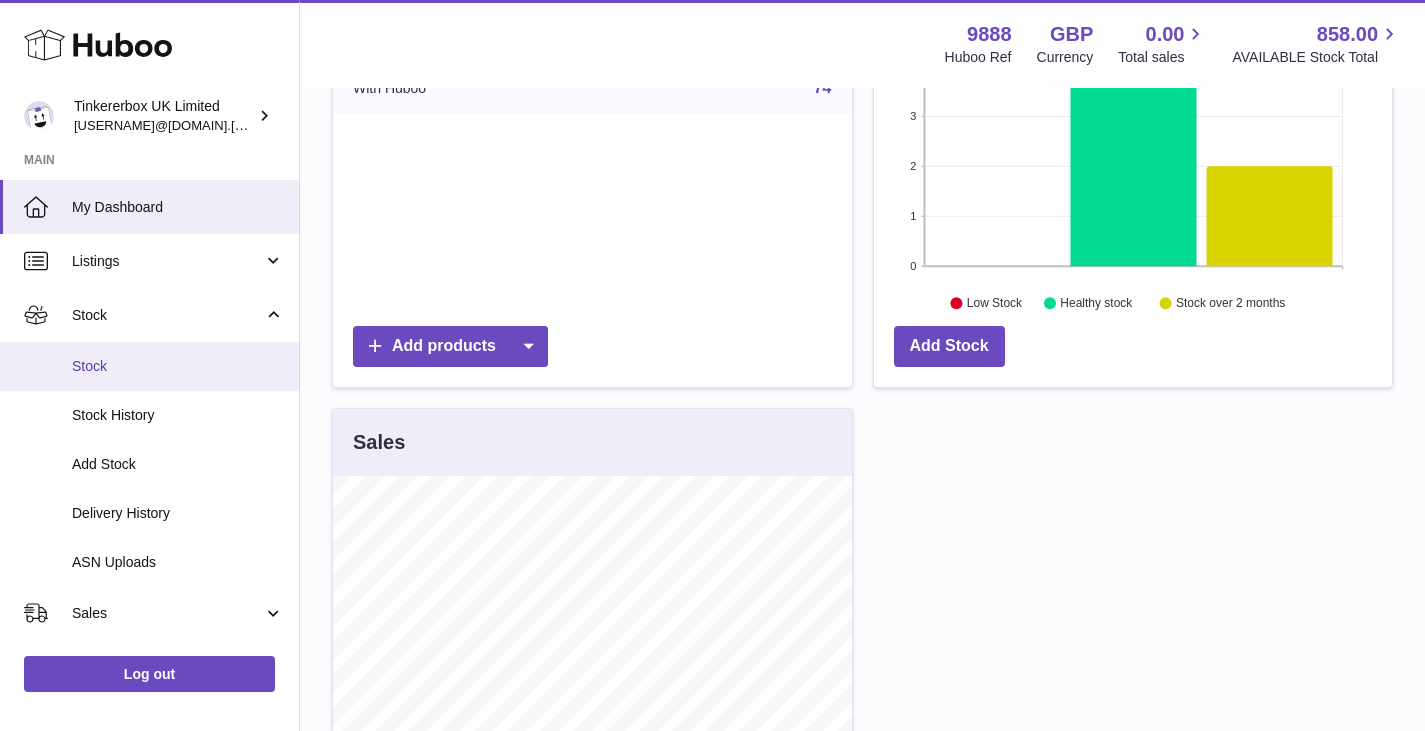 click on "Stock" at bounding box center [178, 366] 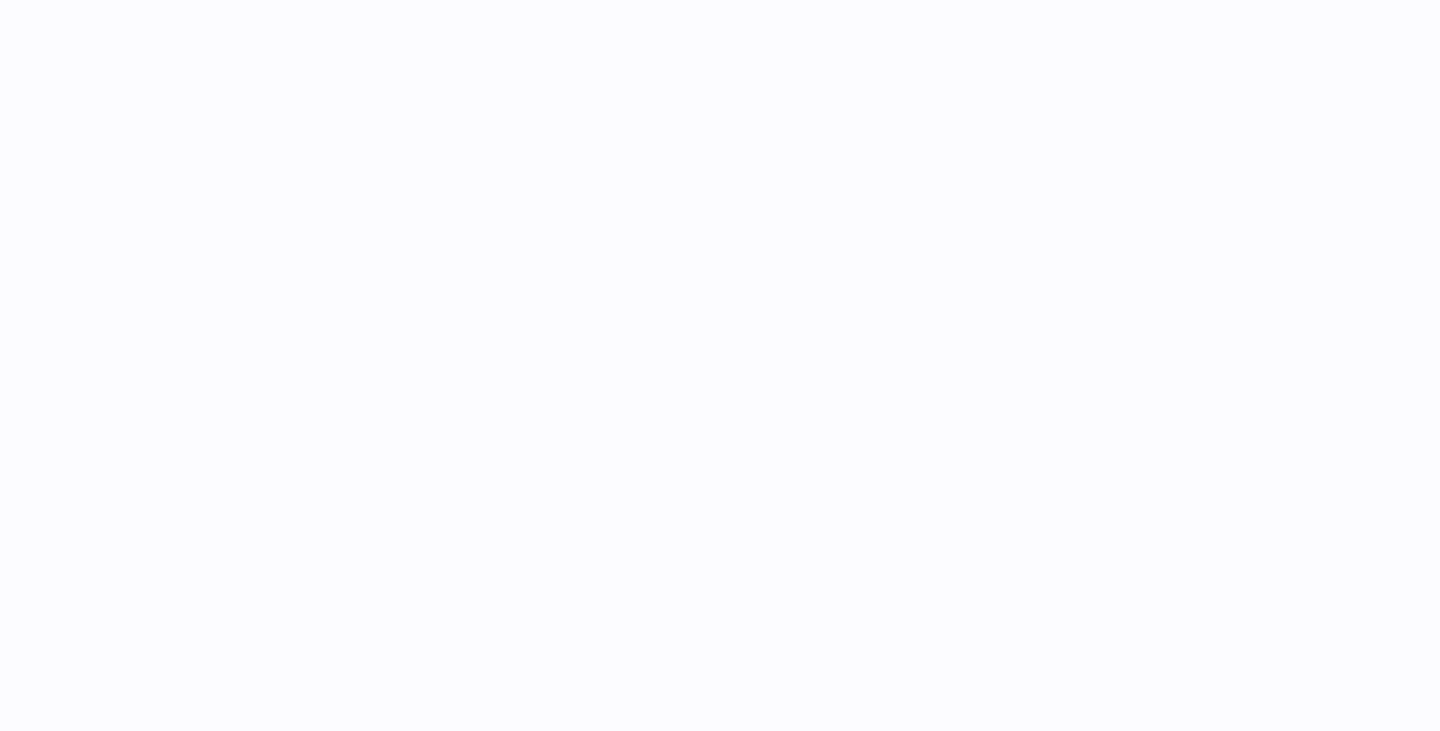 scroll, scrollTop: 0, scrollLeft: 0, axis: both 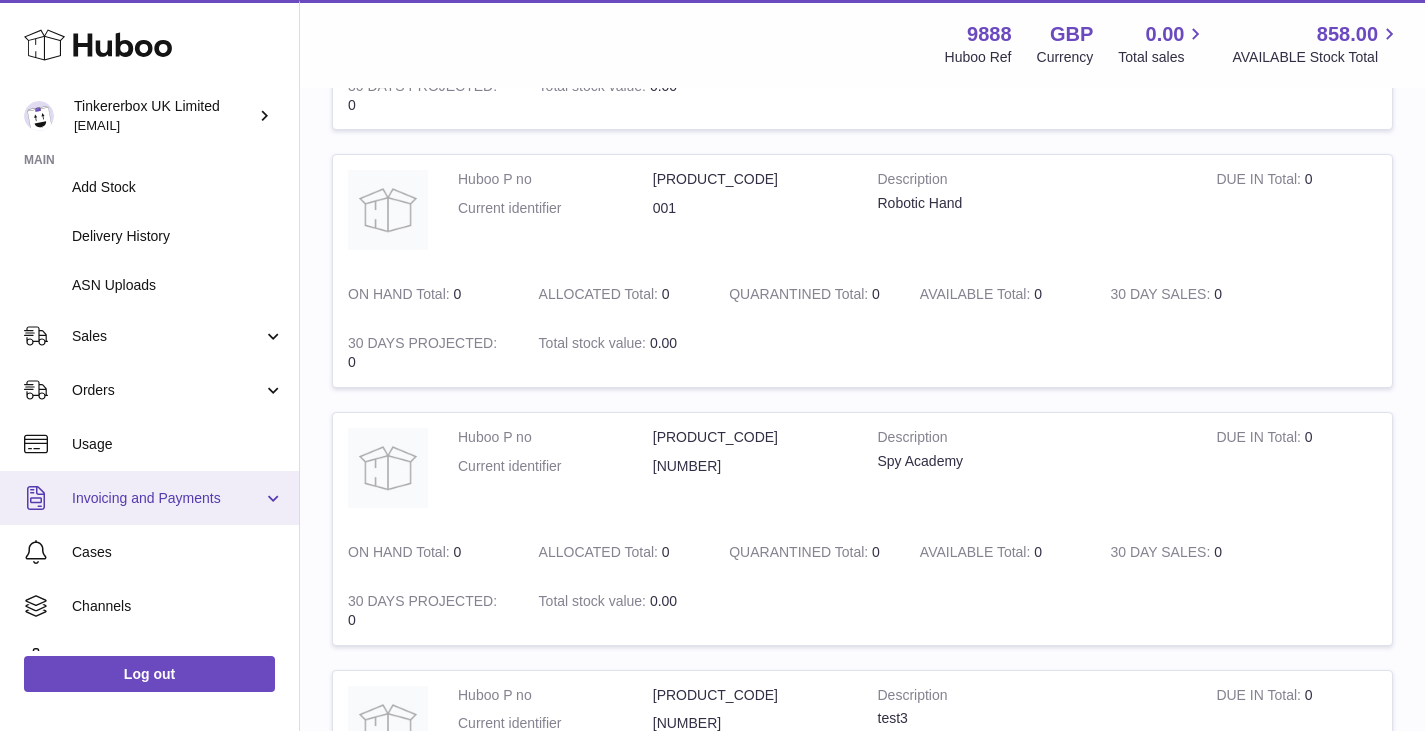click on "Invoicing and Payments" at bounding box center [149, 498] 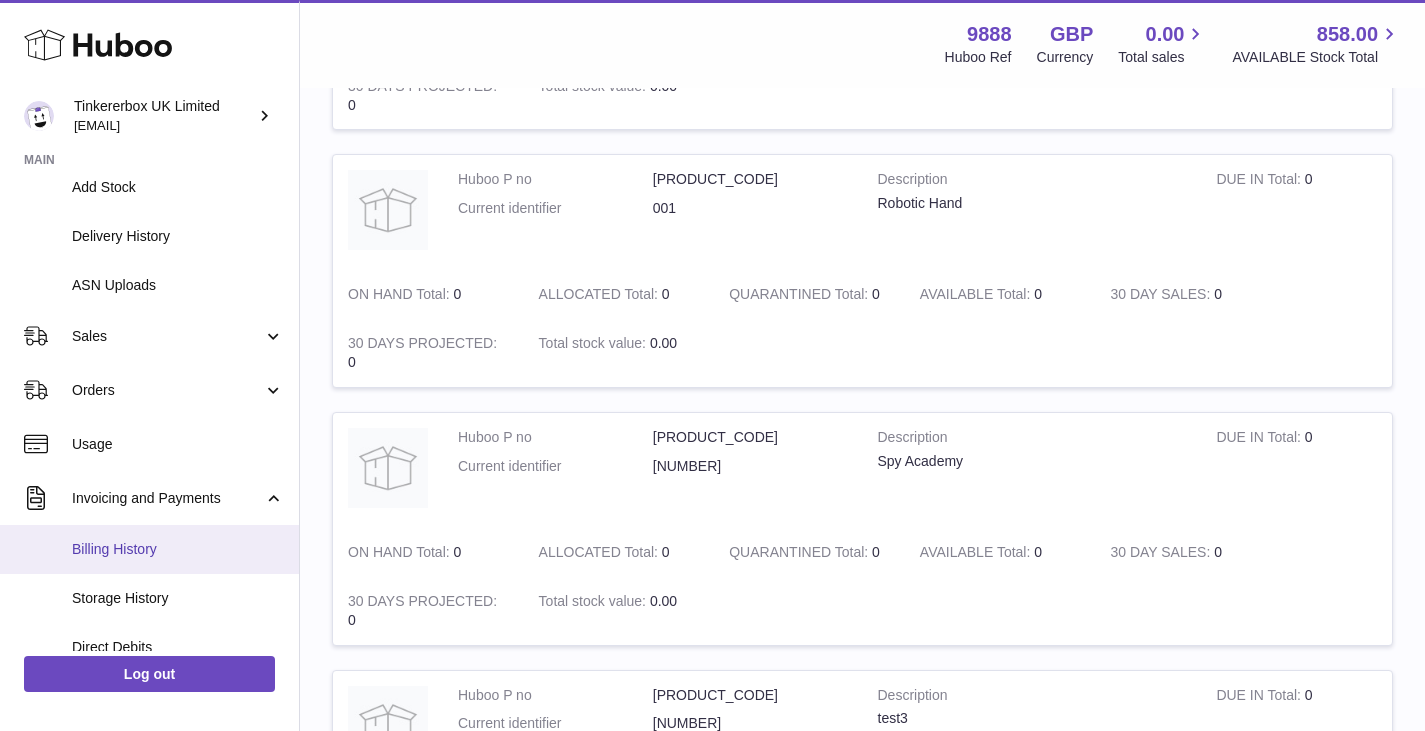 click on "Billing History" at bounding box center [178, 549] 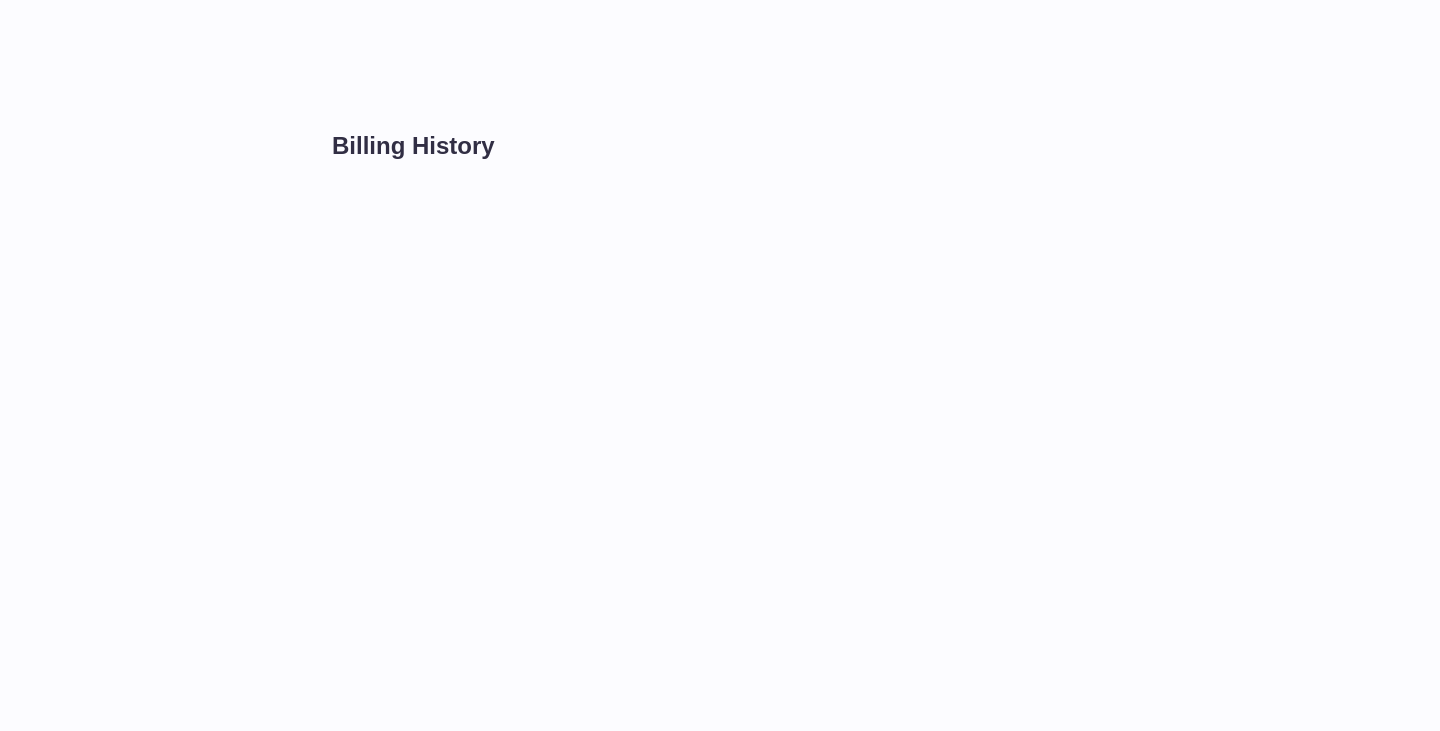 scroll, scrollTop: 0, scrollLeft: 0, axis: both 